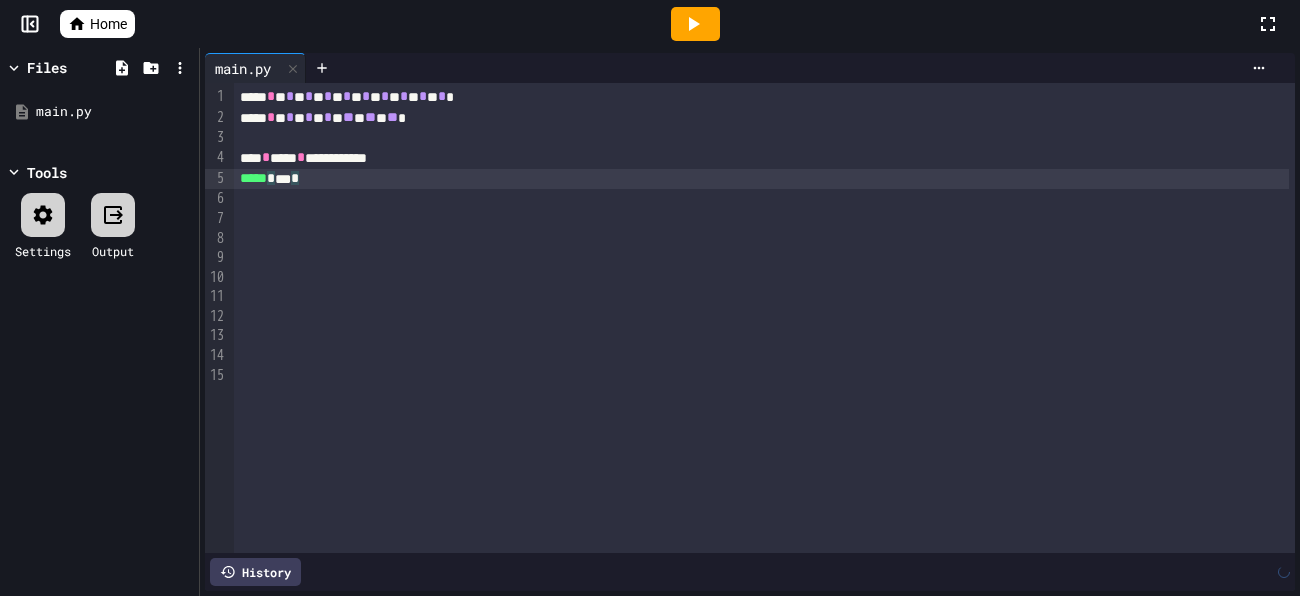 scroll, scrollTop: 0, scrollLeft: 0, axis: both 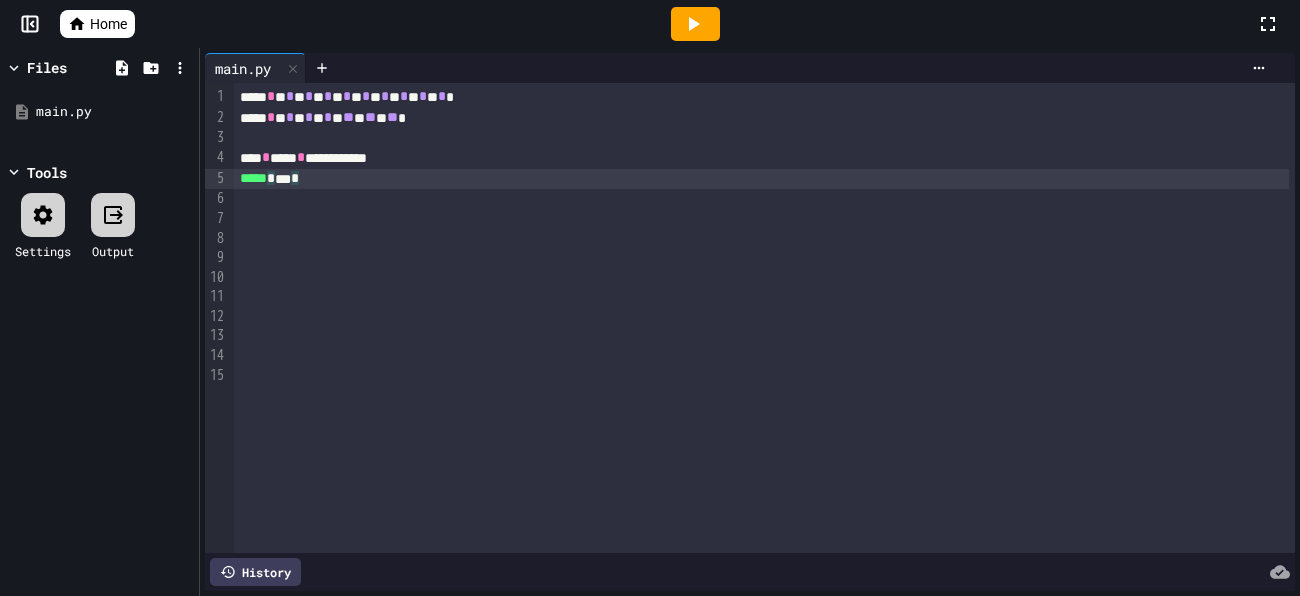 click 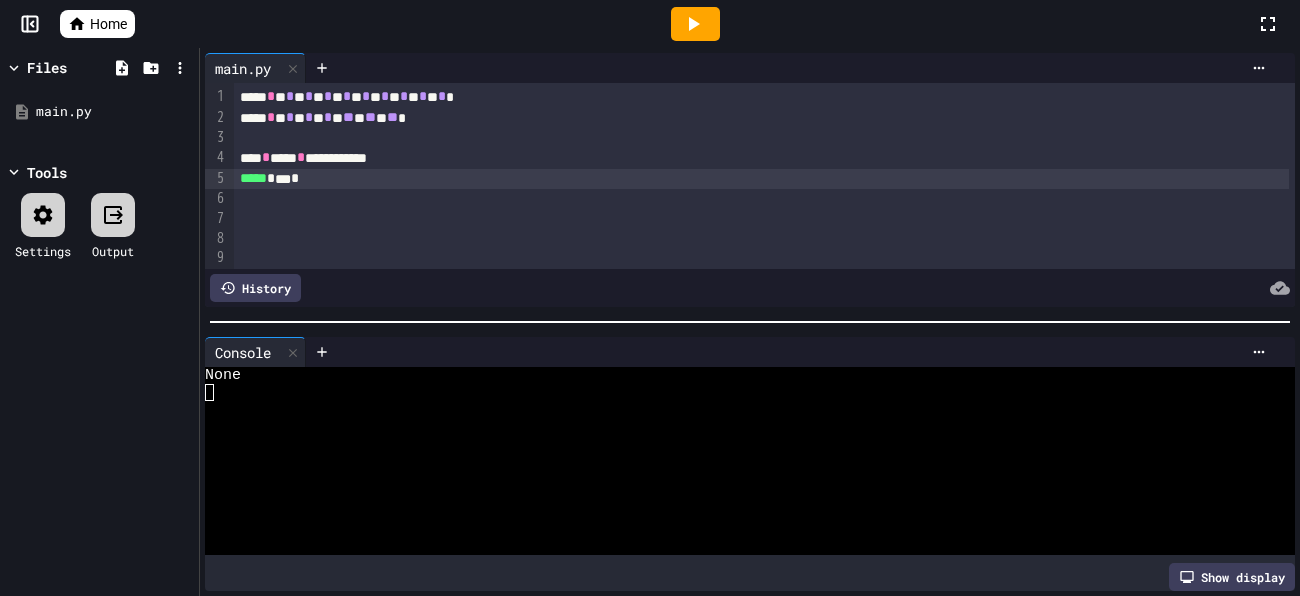 click on "**********" at bounding box center (761, 158) 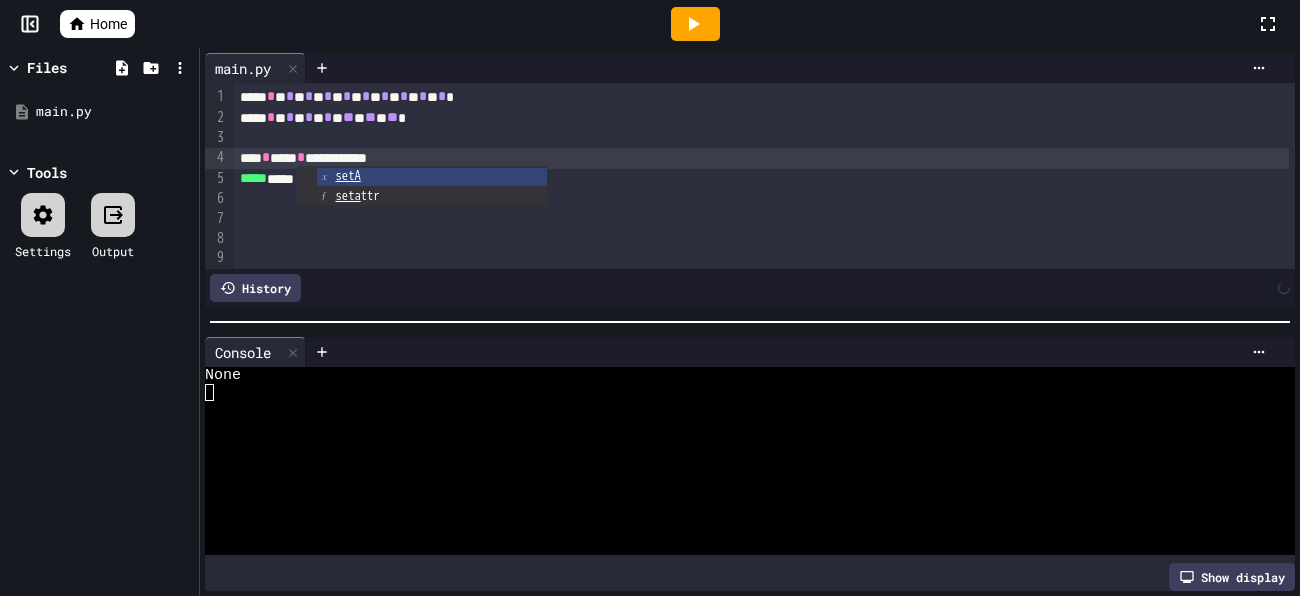 click on "**********" at bounding box center [761, 158] 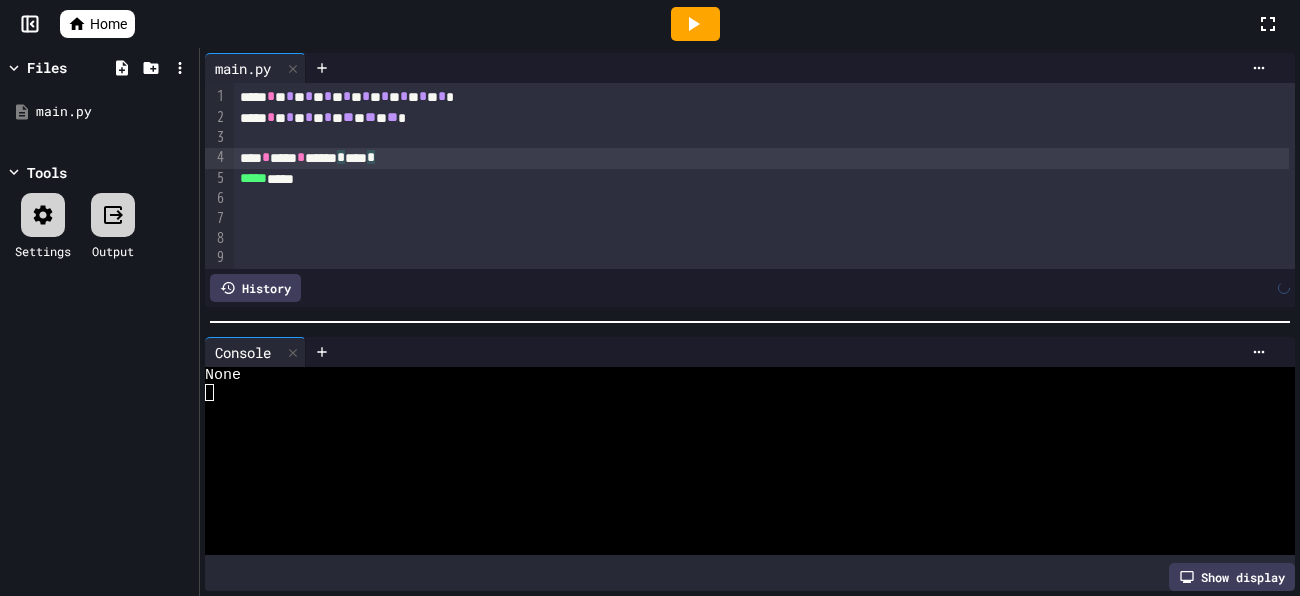 click at bounding box center (695, 24) 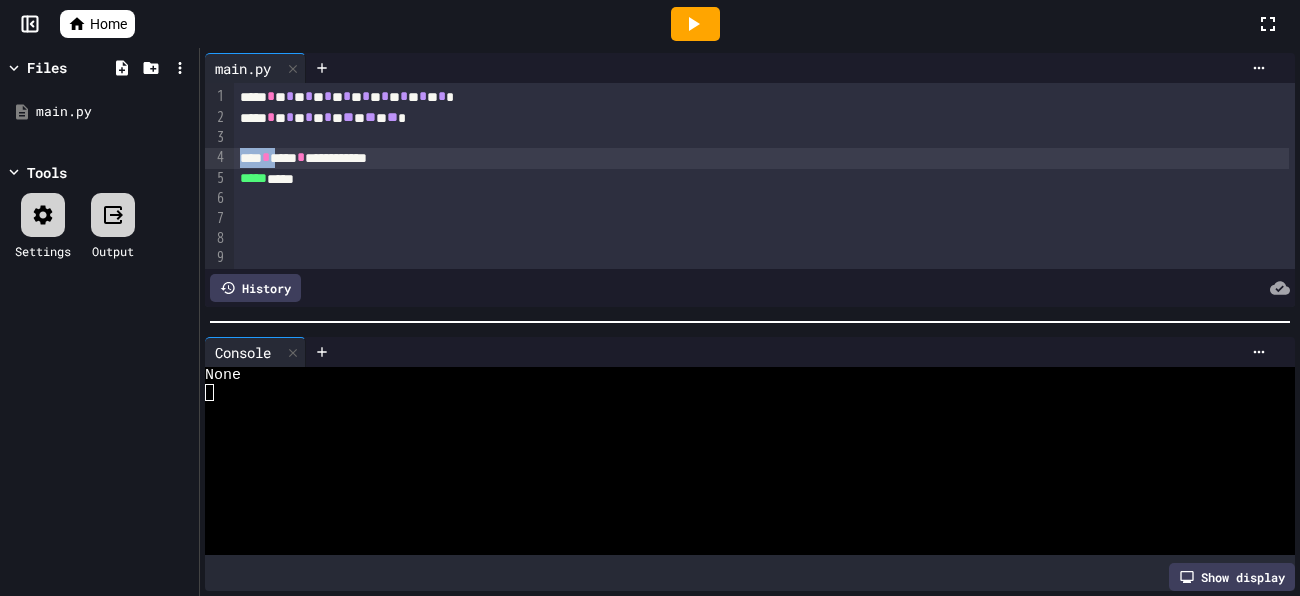 drag, startPoint x: 296, startPoint y: 161, endPoint x: 235, endPoint y: 153, distance: 61.522354 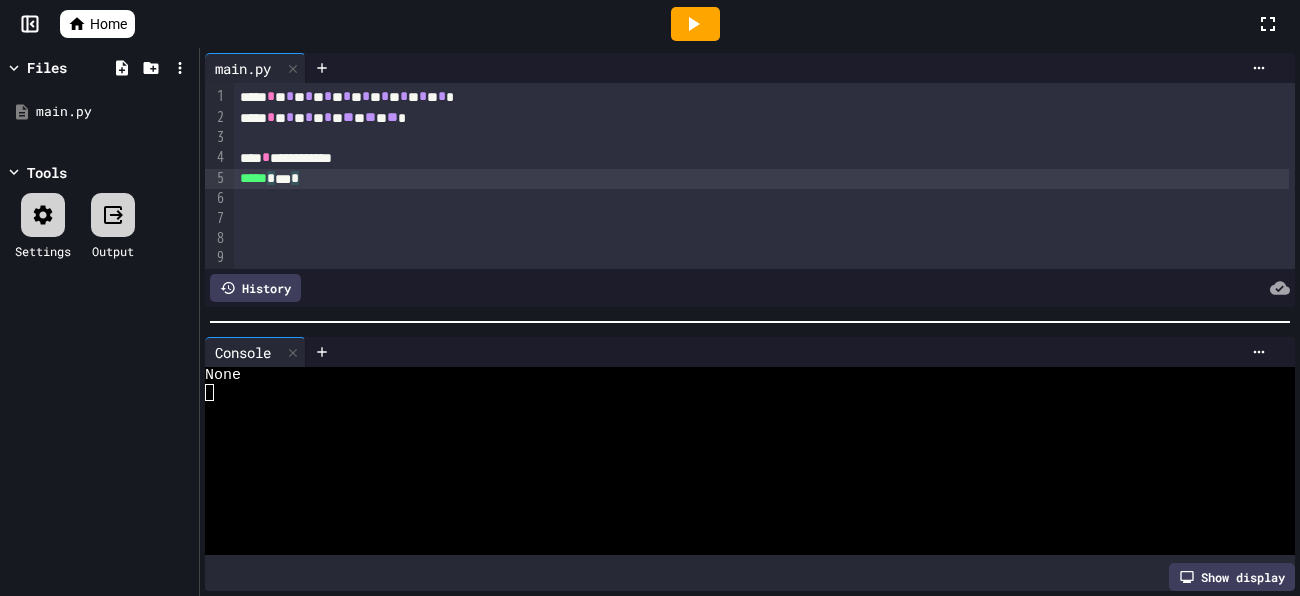click on "***** * *** *" at bounding box center [761, 179] 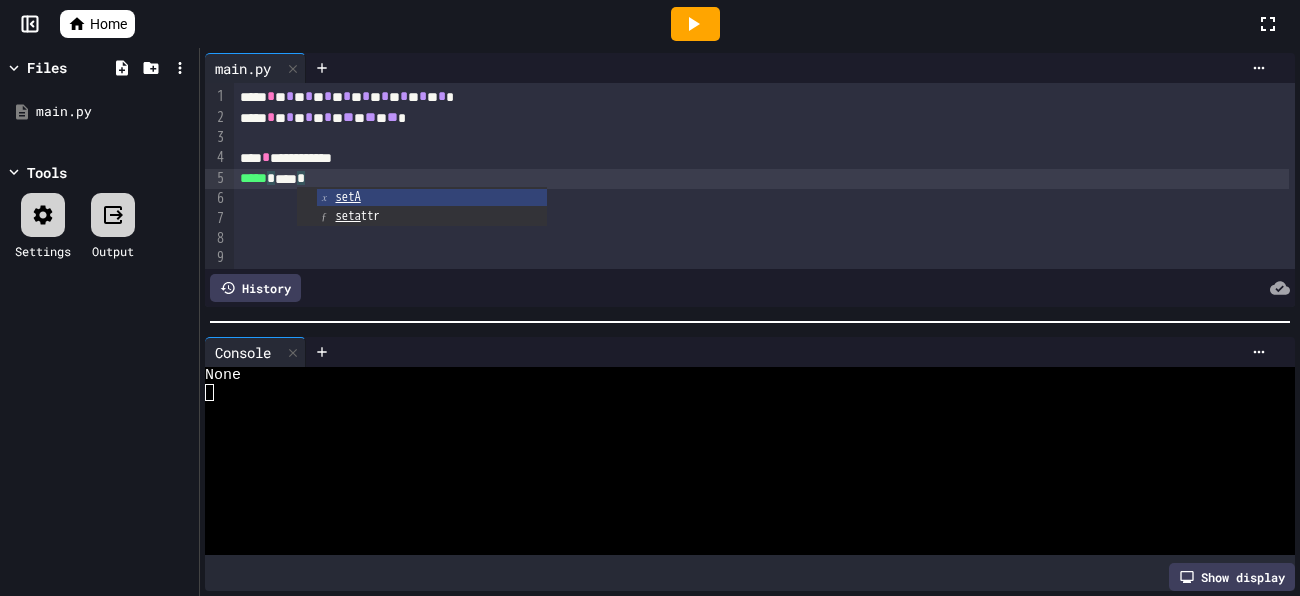 click 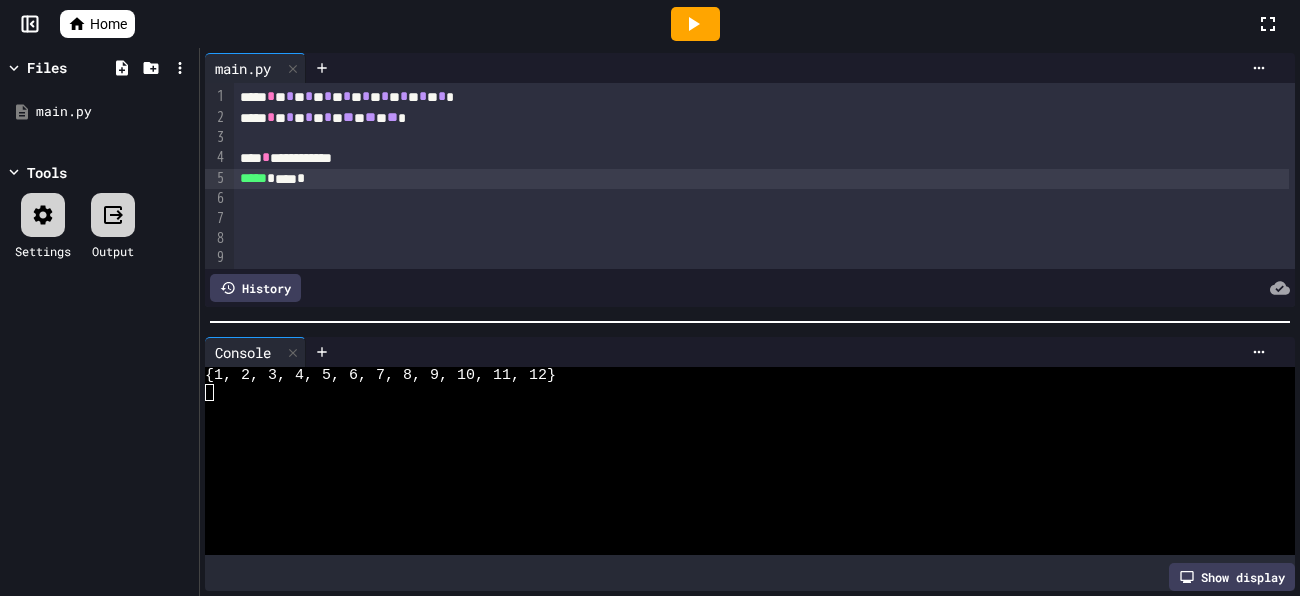 click on "**********" at bounding box center (761, 158) 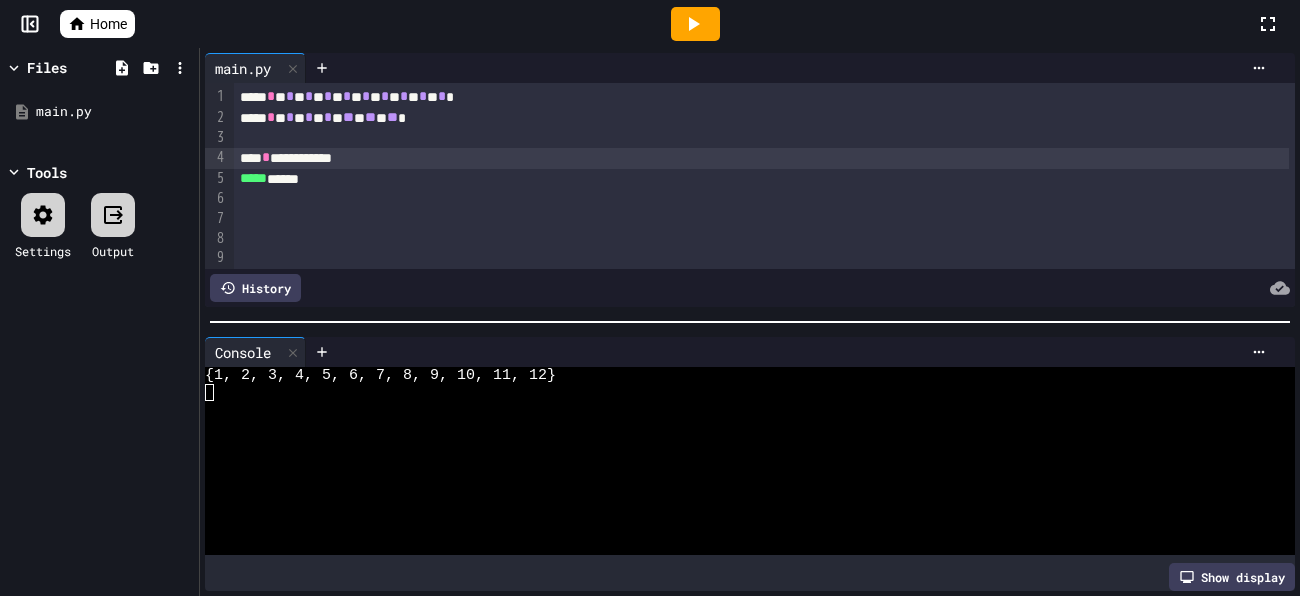 click on "*" at bounding box center [266, 157] 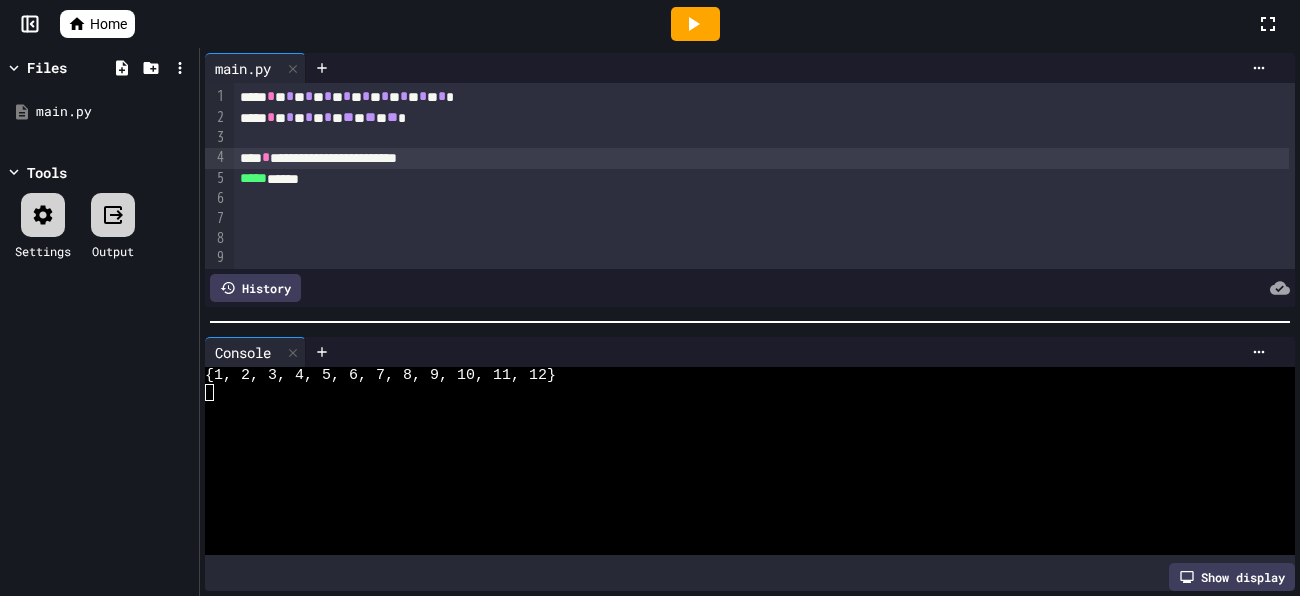 click 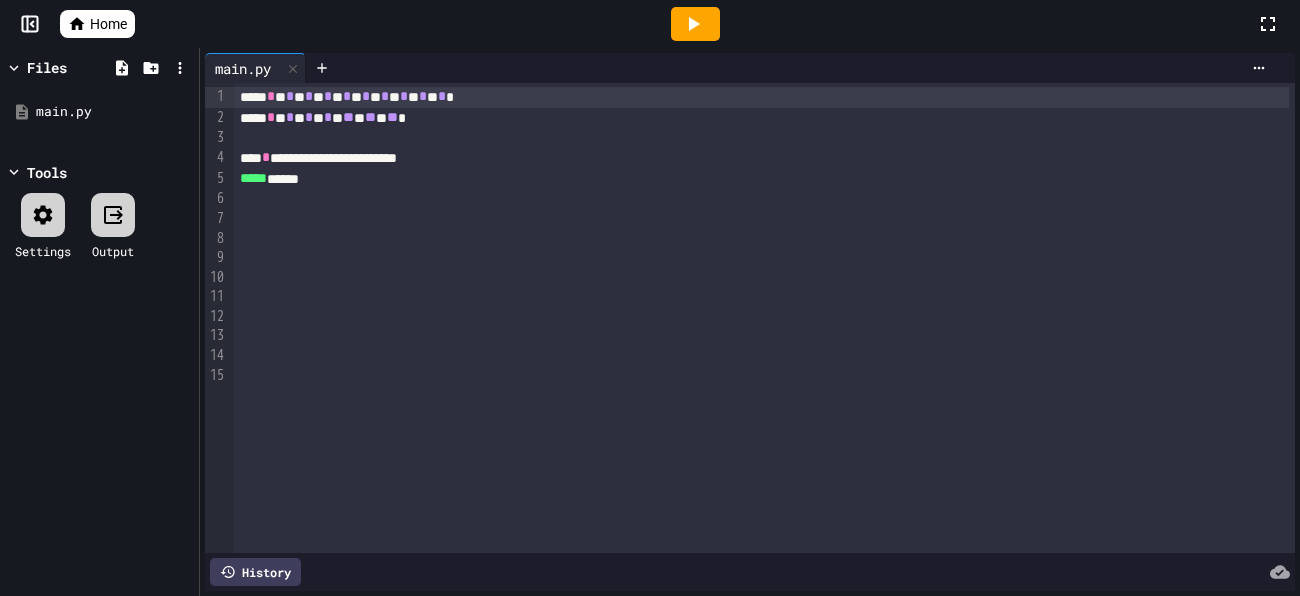 click on "**********" at bounding box center [761, 158] 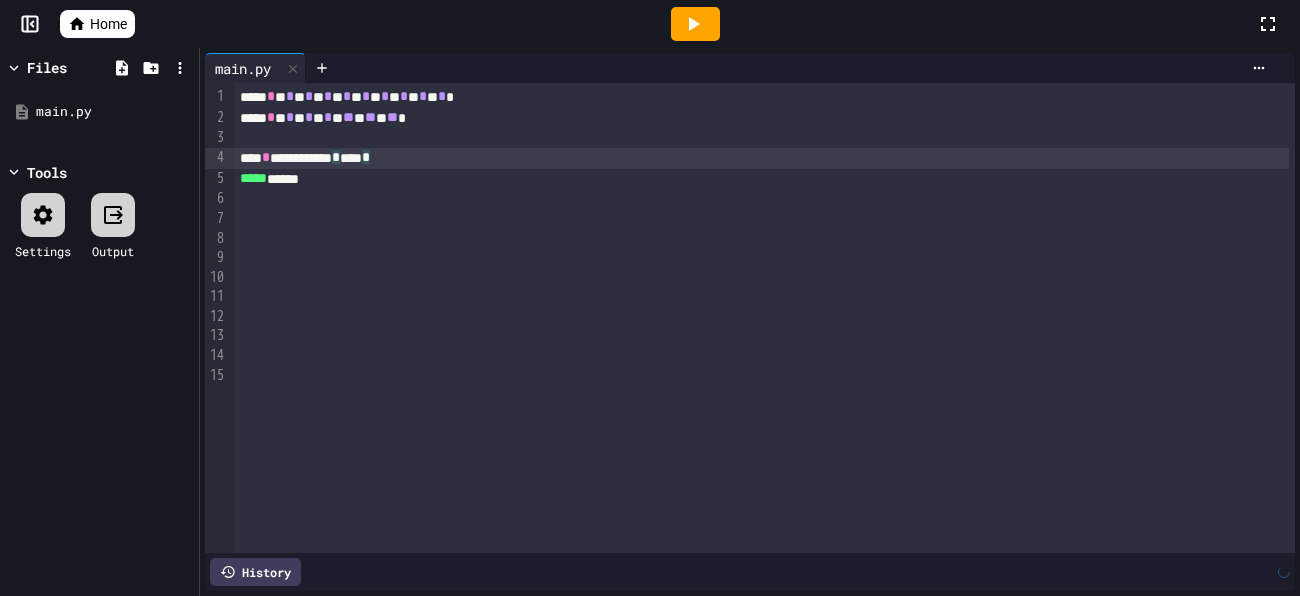 click 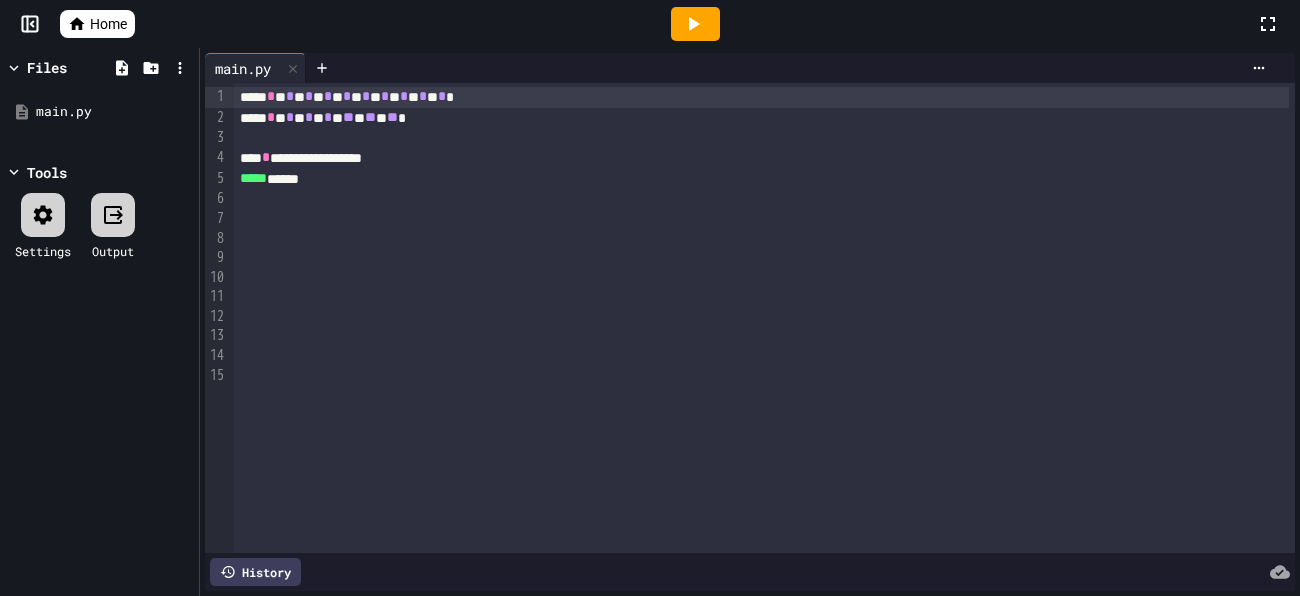 click at bounding box center [695, 24] 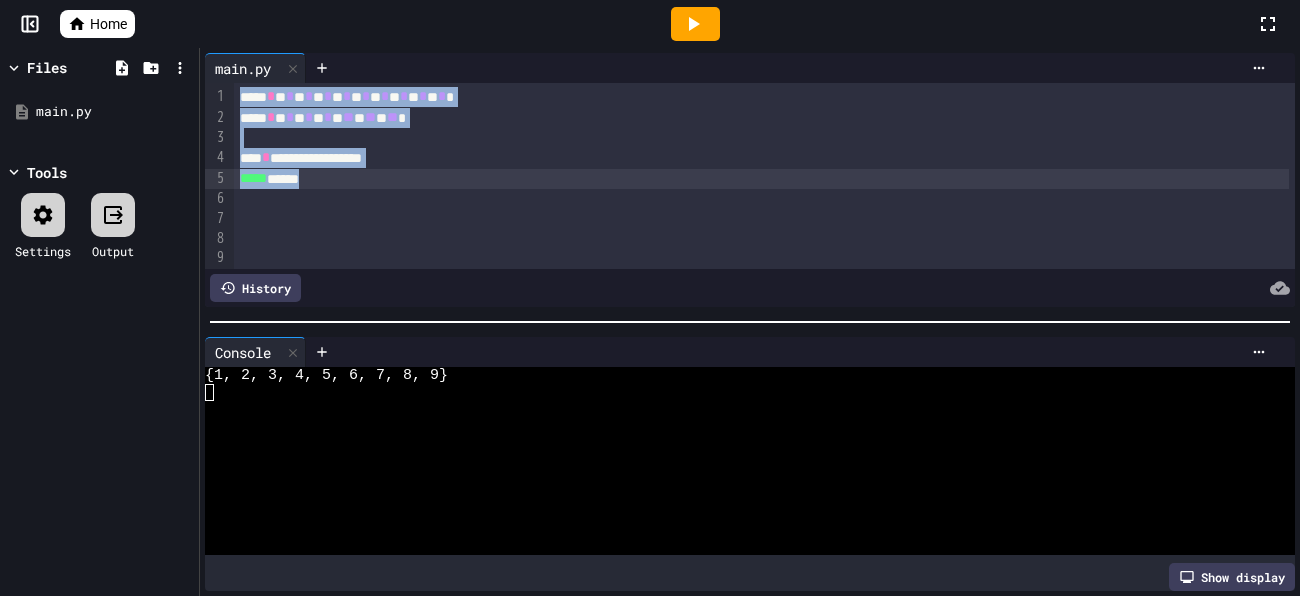 drag, startPoint x: 240, startPoint y: 92, endPoint x: 370, endPoint y: 181, distance: 157.54681 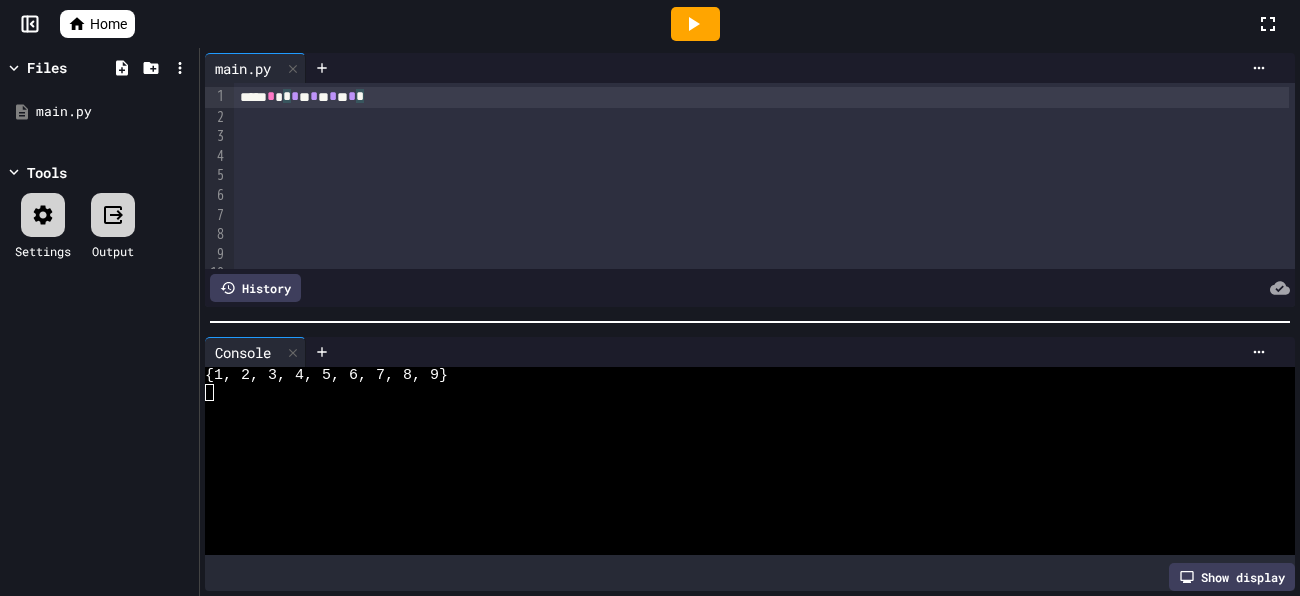 click on "*" at bounding box center [314, 96] 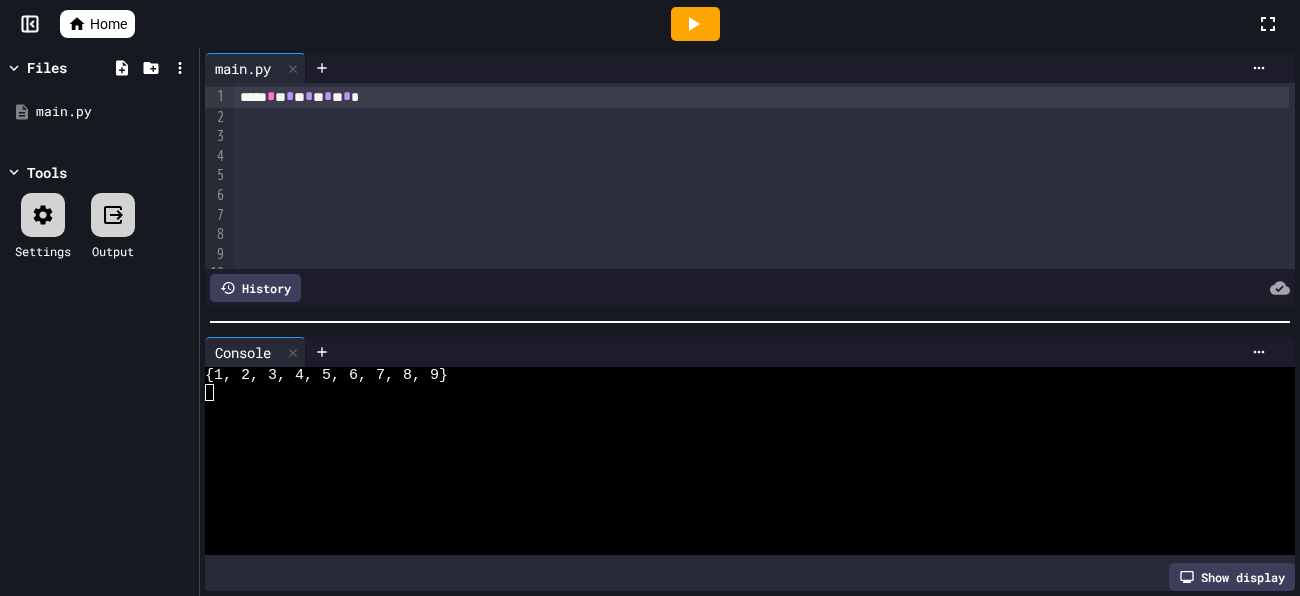 click on "**** * * * * * * * * * *" at bounding box center [761, 97] 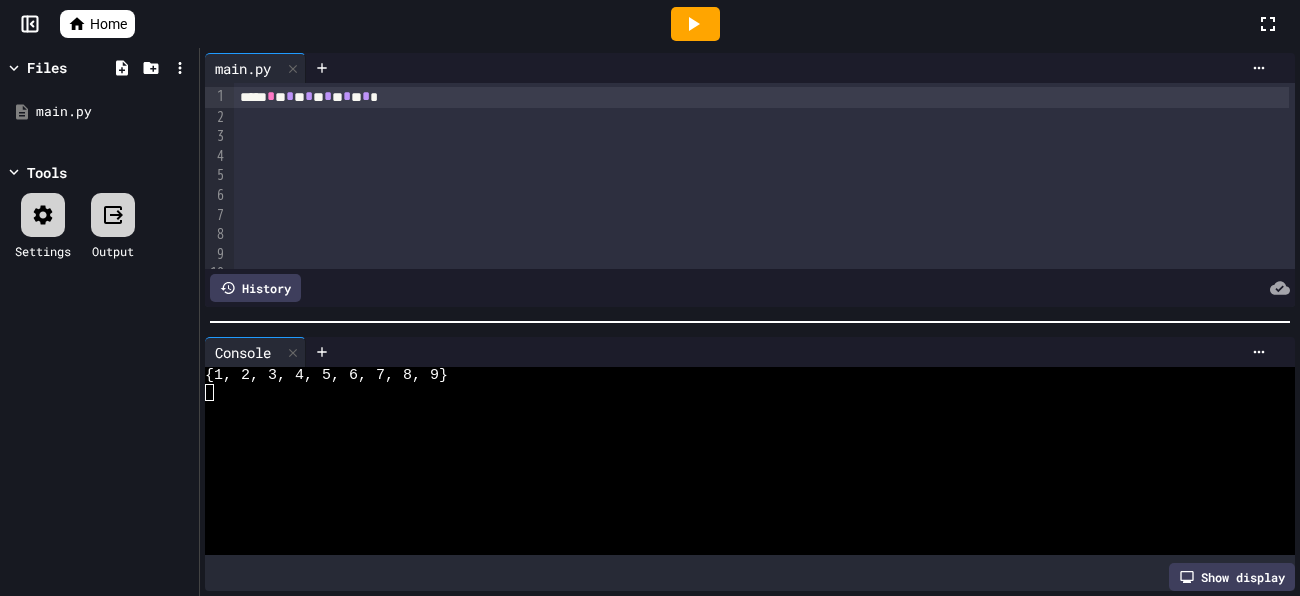 click at bounding box center (764, 118) 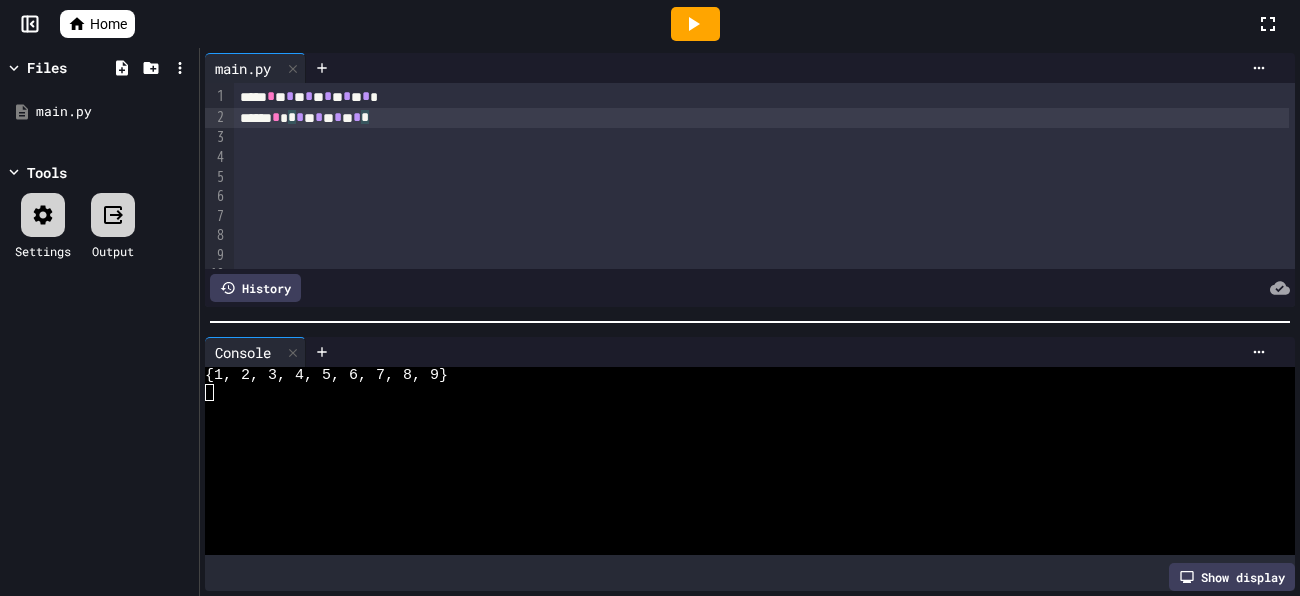 click on "***** *   * * * * * * * * *" at bounding box center (761, 118) 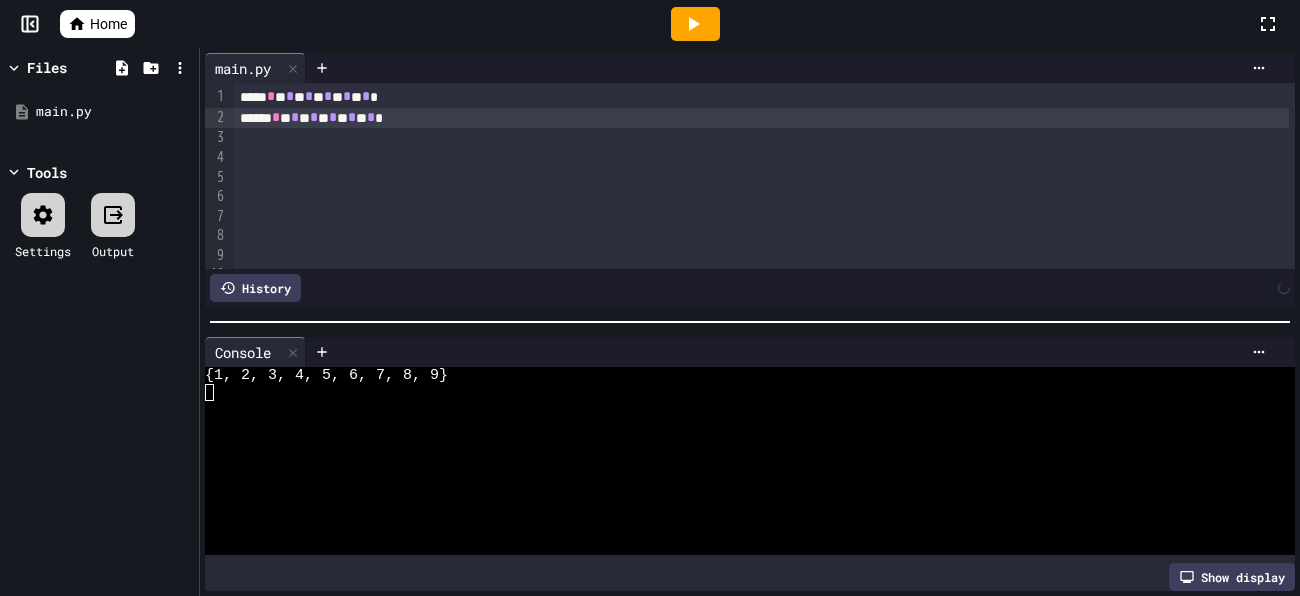 click on "***** * * * * * * * * * * * *" at bounding box center (761, 118) 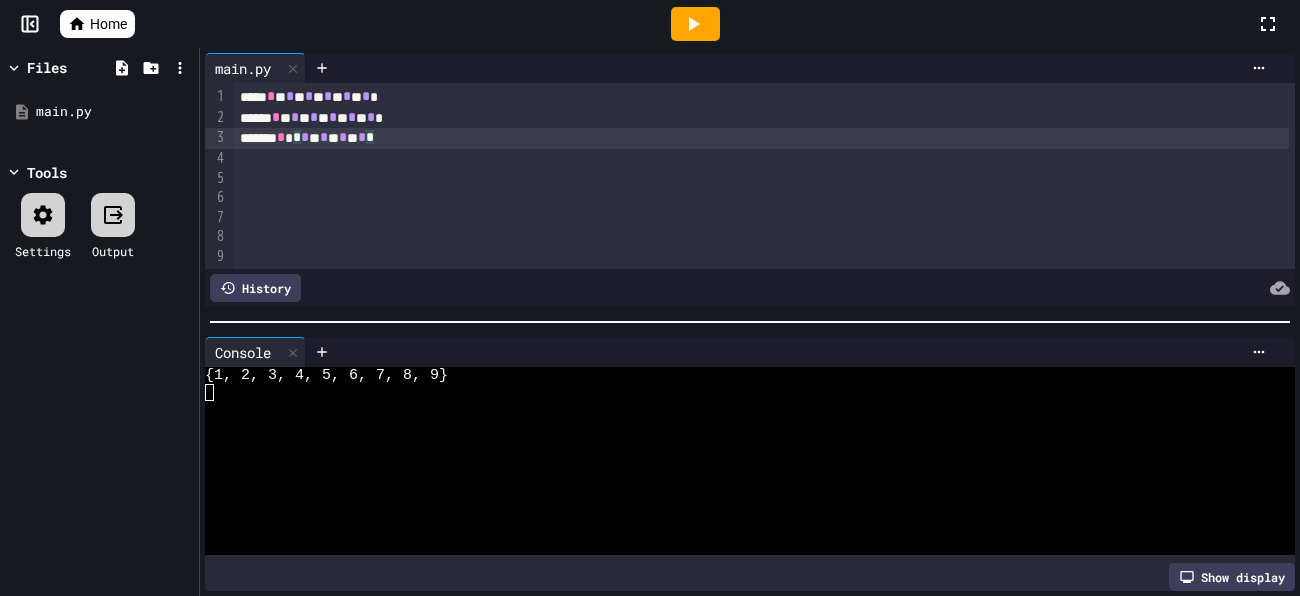 click on "****** *   * * * * * * * * *" at bounding box center [761, 138] 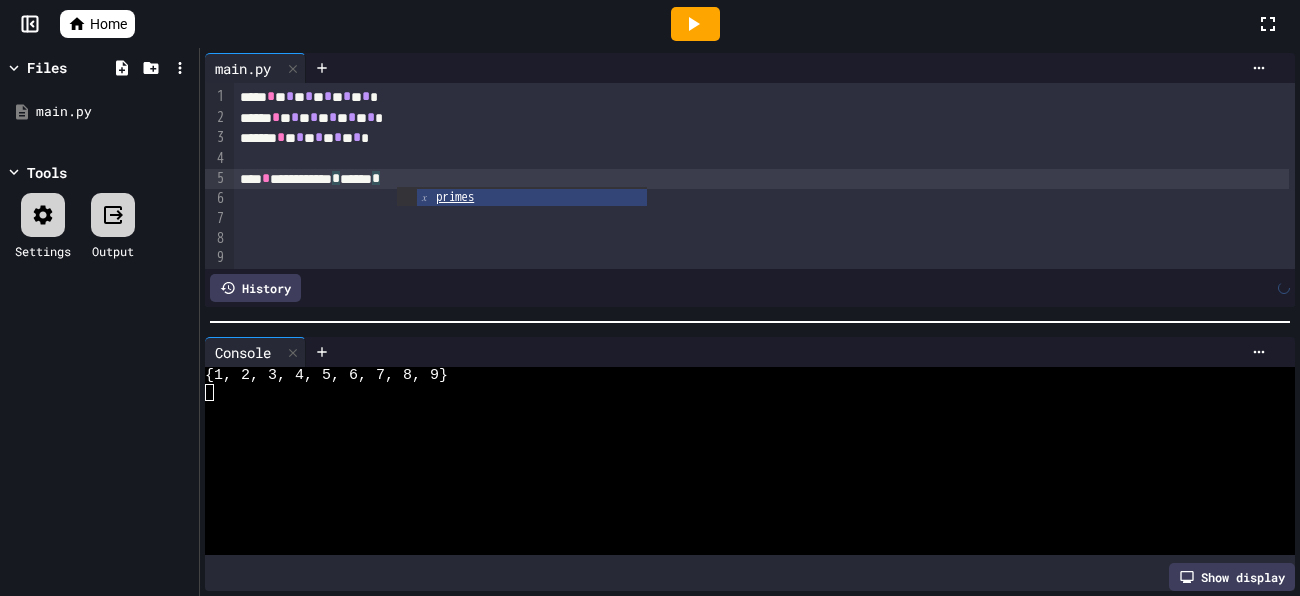 click 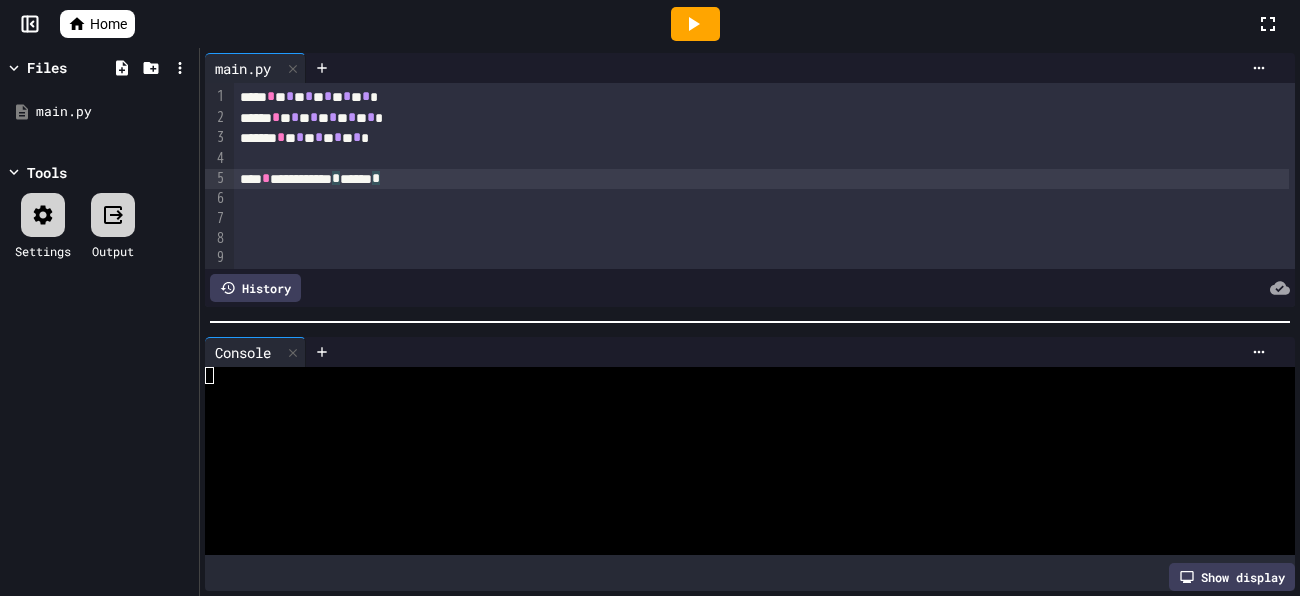 click on "**********" at bounding box center [761, 179] 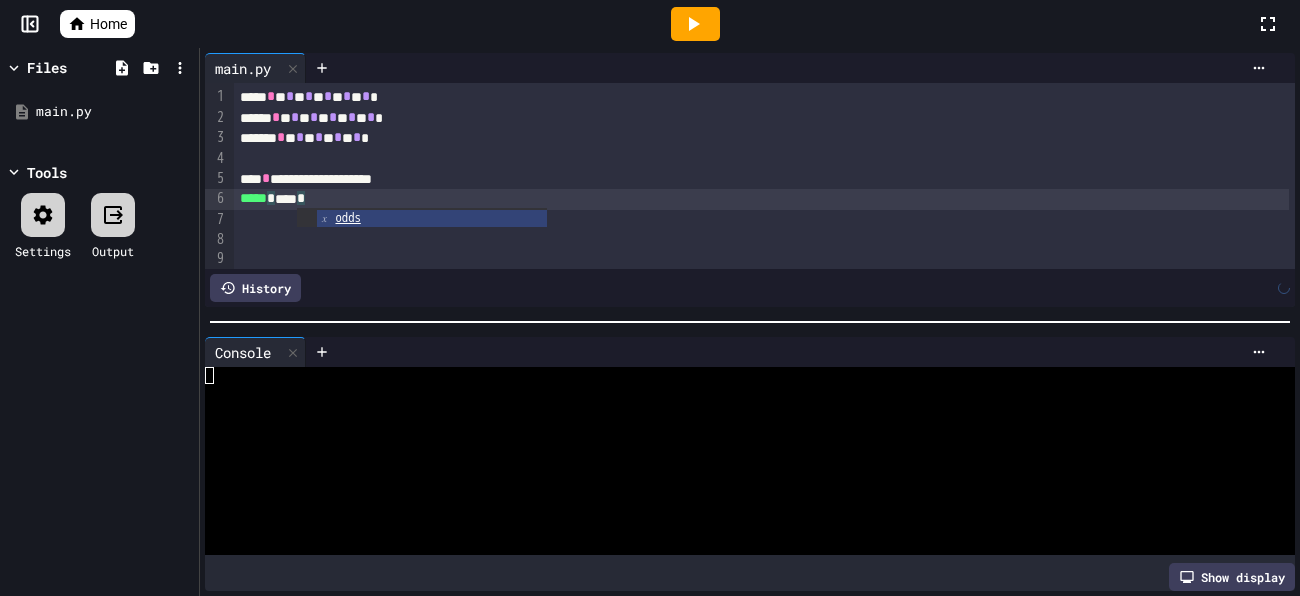 click 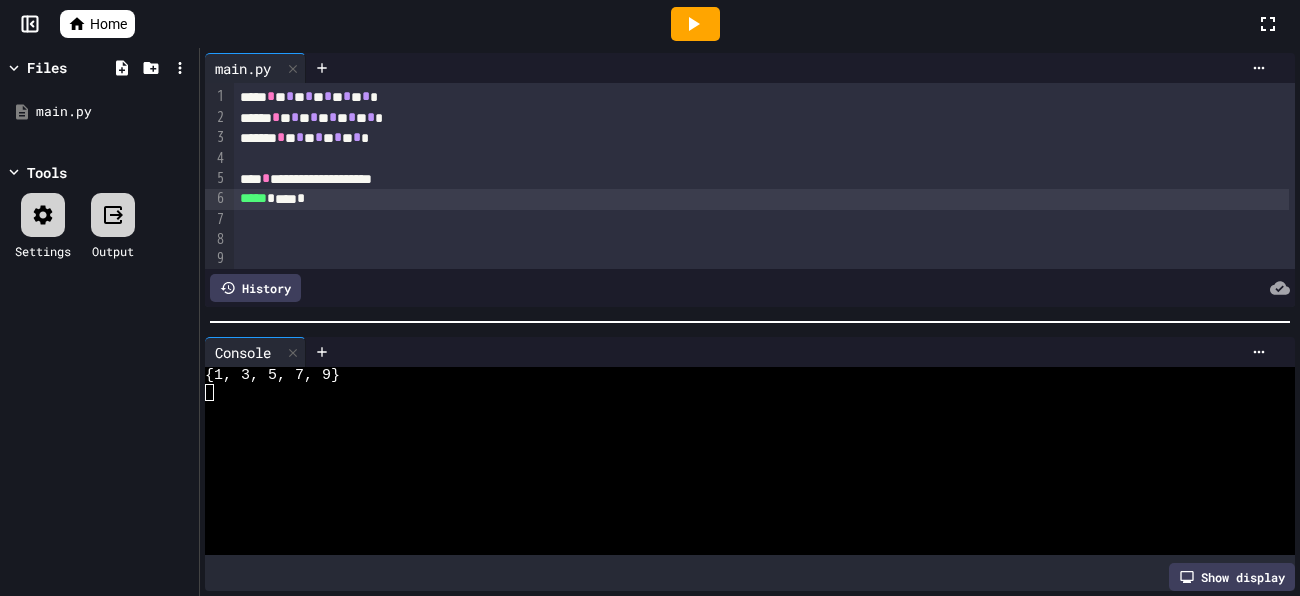 click on "**********" at bounding box center (761, 179) 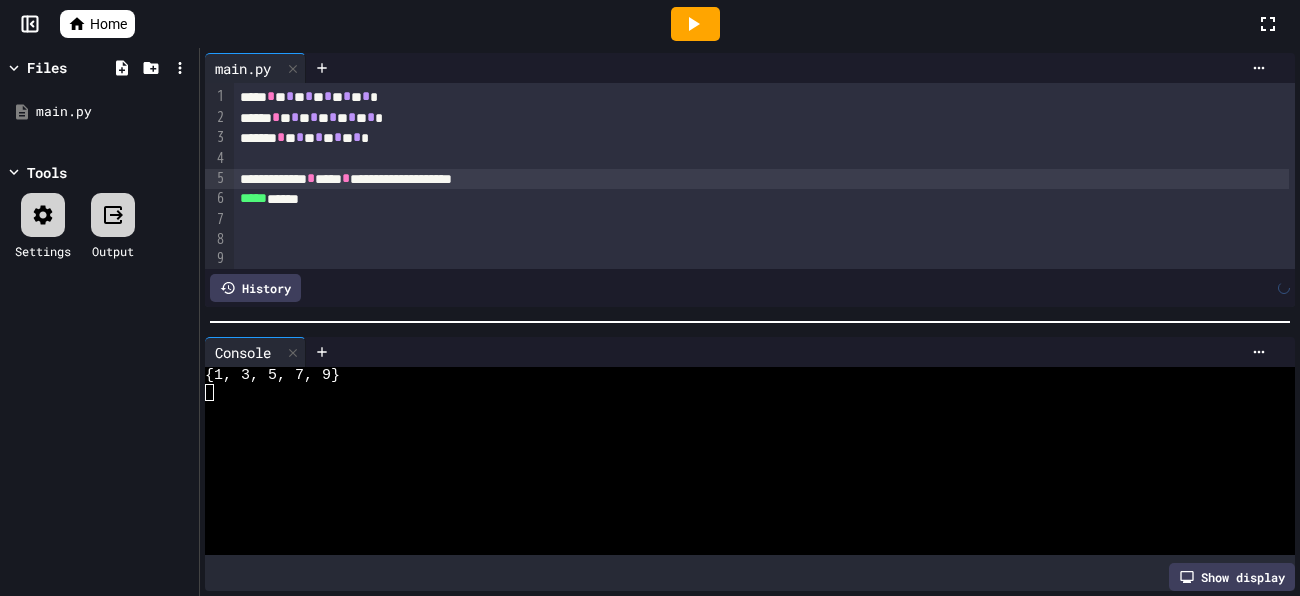 click on "***** ******" at bounding box center (761, 199) 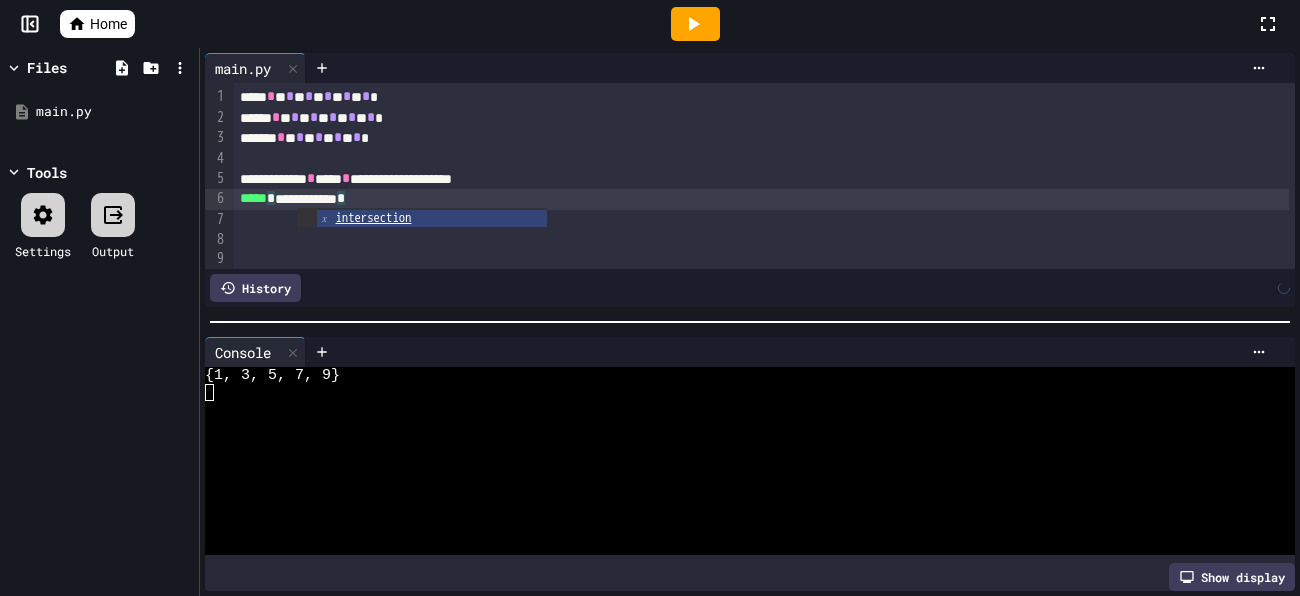 click 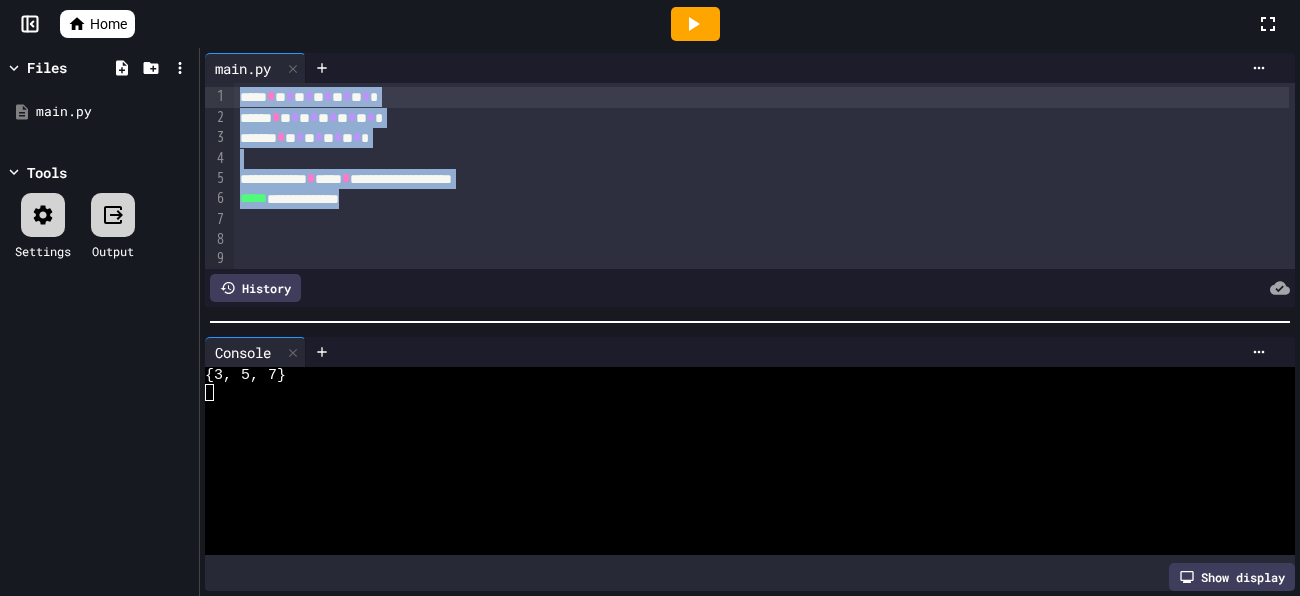 drag, startPoint x: 419, startPoint y: 195, endPoint x: 237, endPoint y: 84, distance: 213.17833 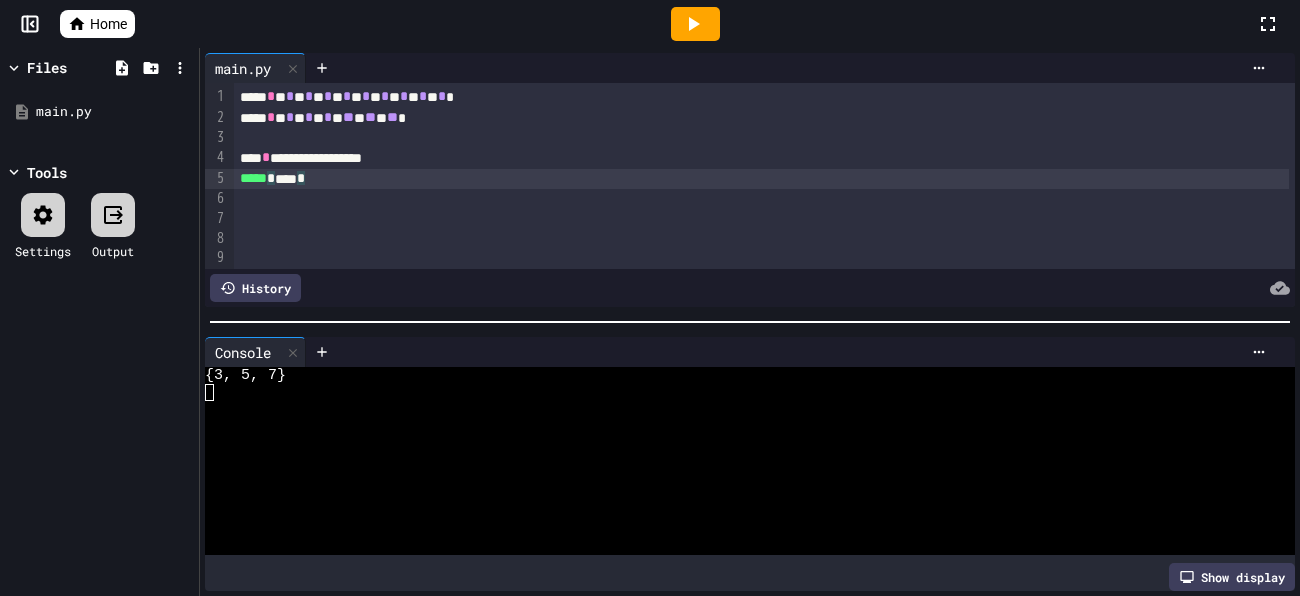 click on "**********" at bounding box center [761, 158] 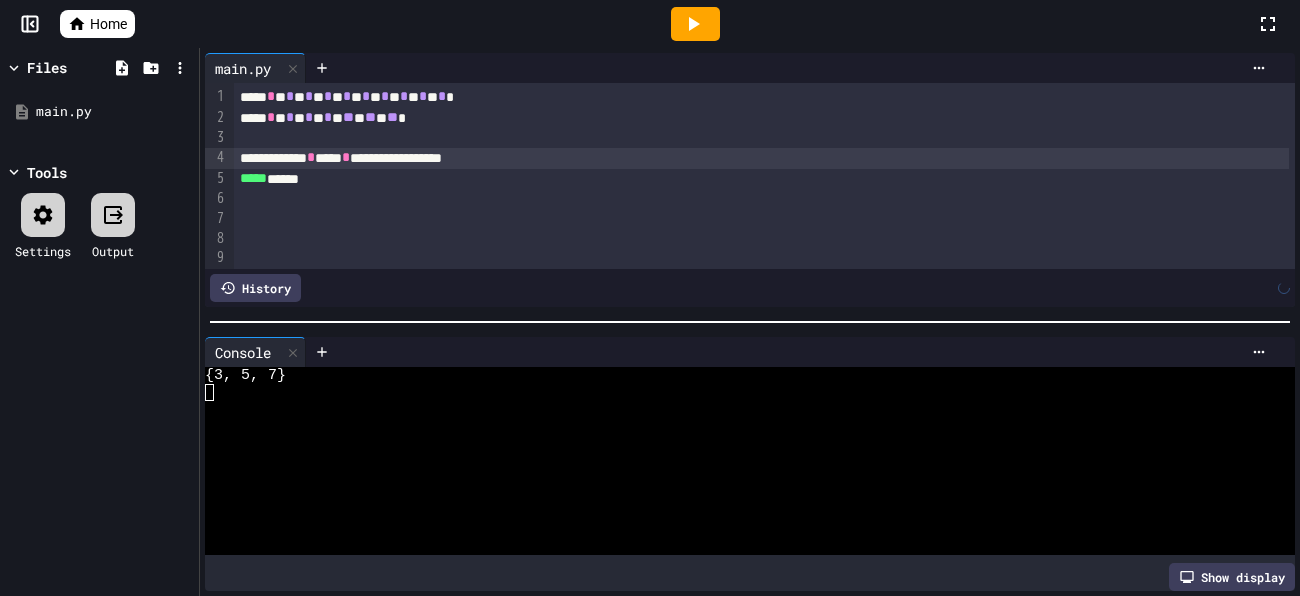 click on "***** ******" at bounding box center [761, 179] 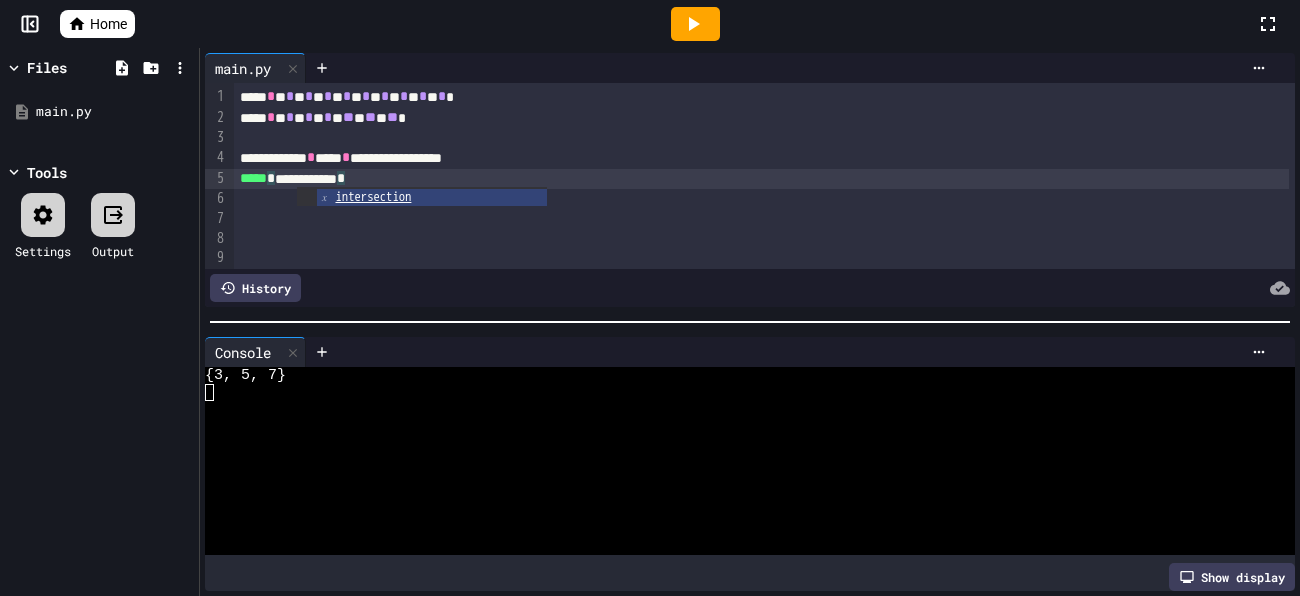 click 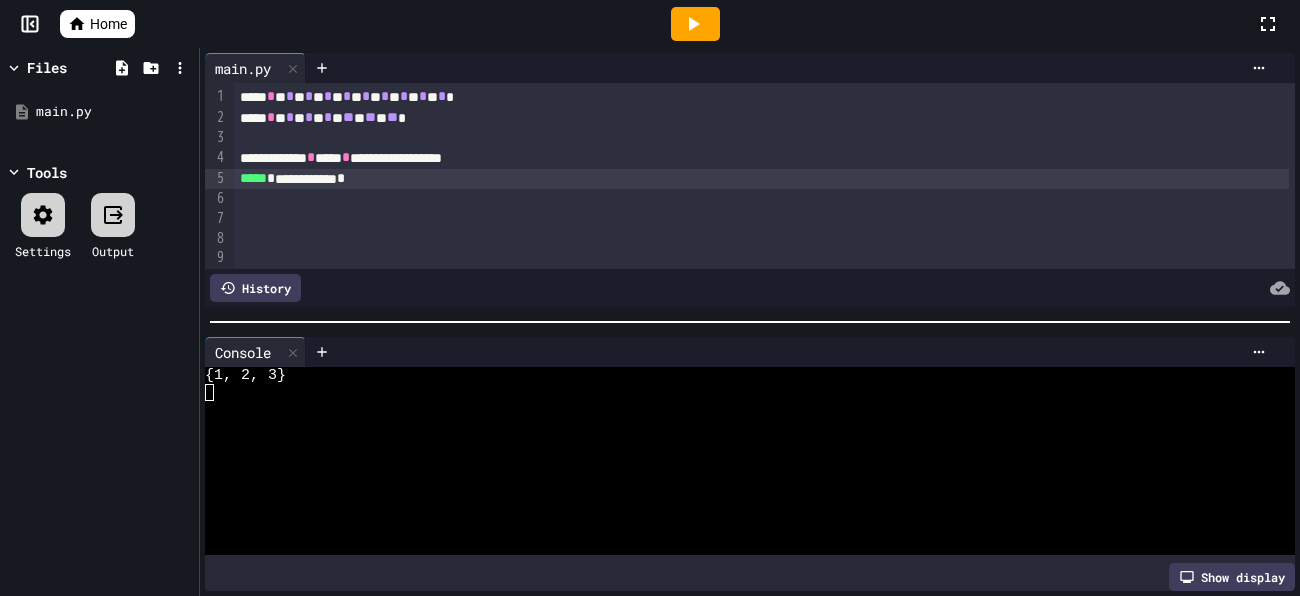 click on "**********" at bounding box center [761, 158] 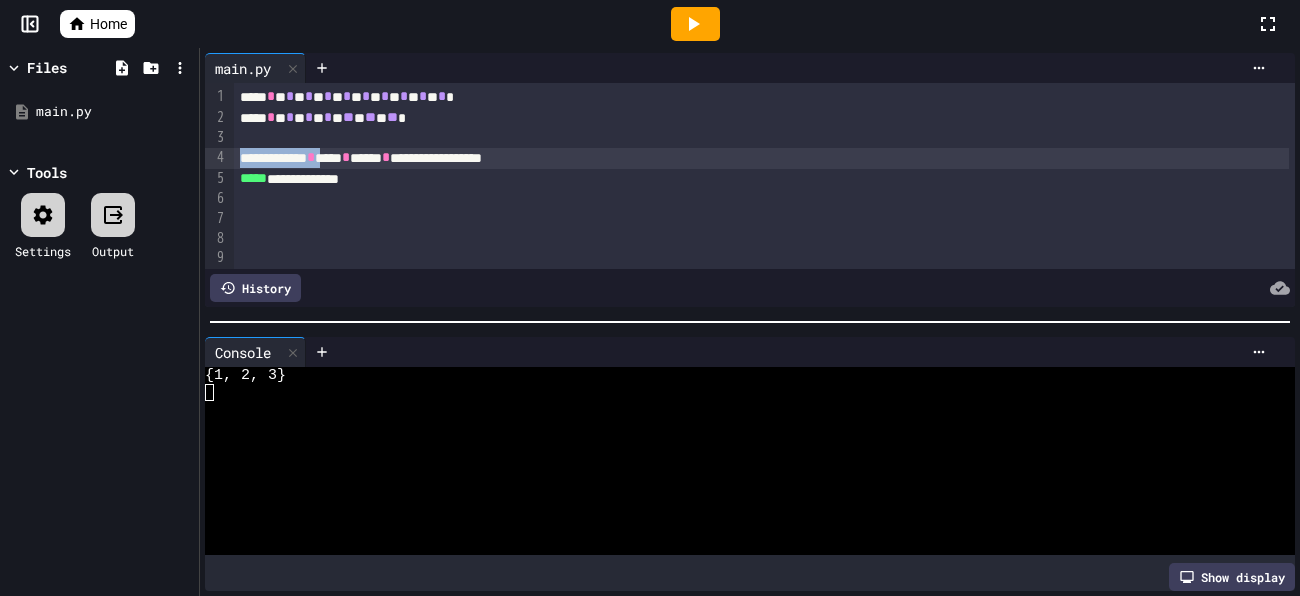 drag, startPoint x: 370, startPoint y: 159, endPoint x: 230, endPoint y: 160, distance: 140.00357 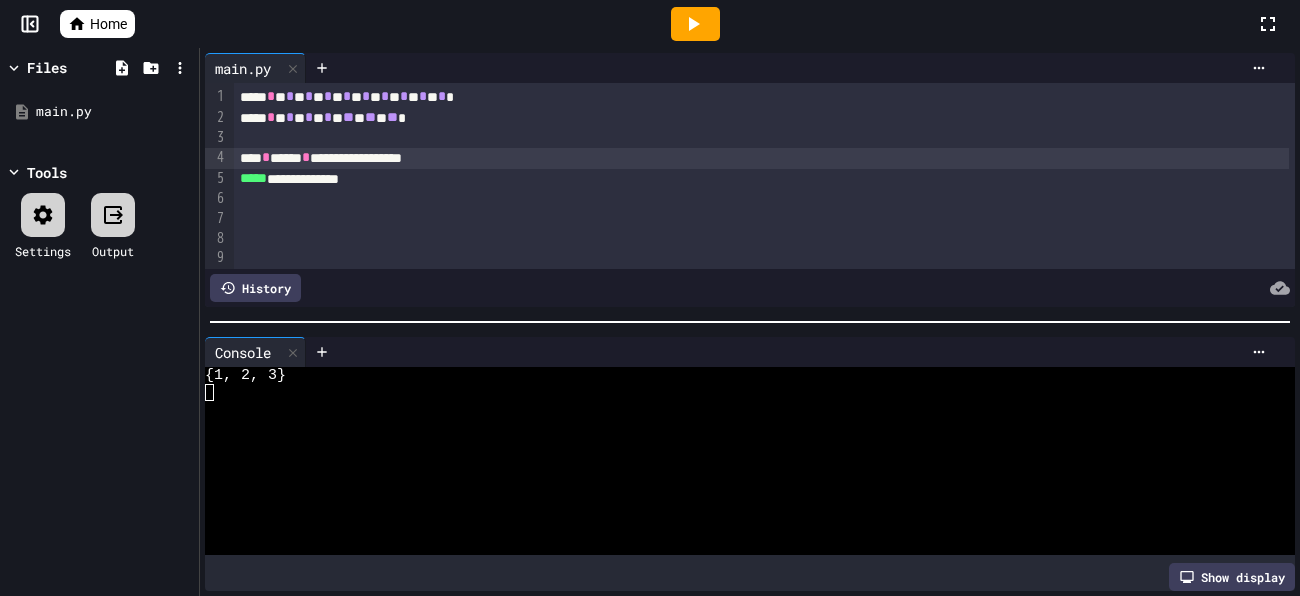 click on "**********" at bounding box center (761, 158) 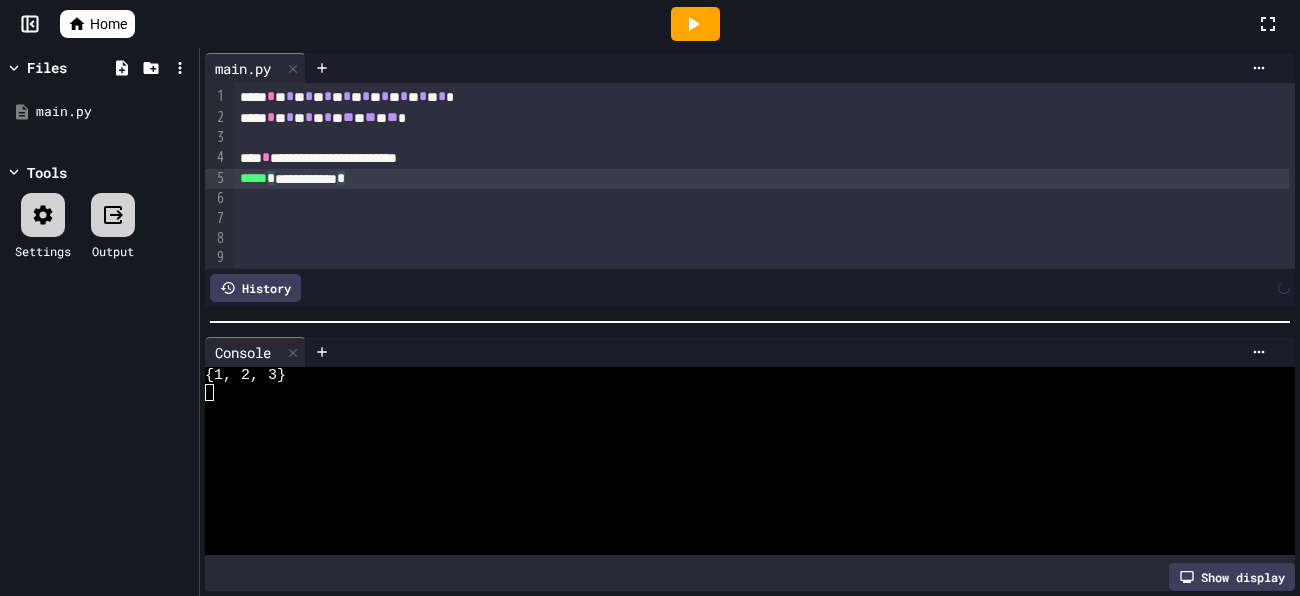click on "**********" at bounding box center (761, 179) 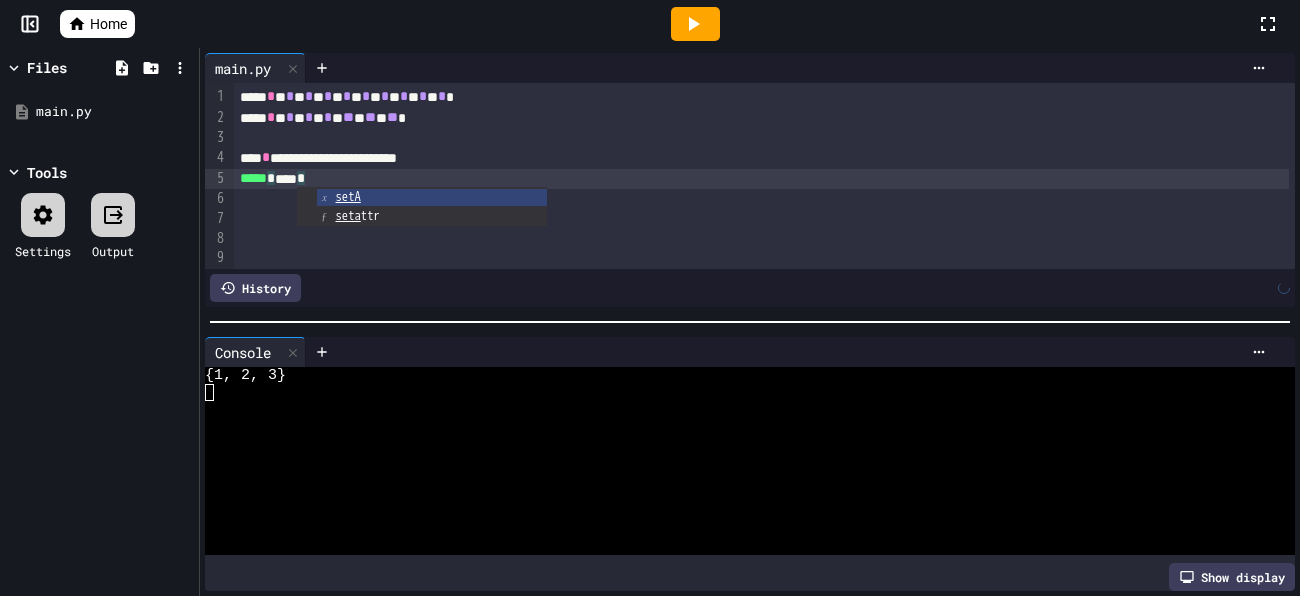 click 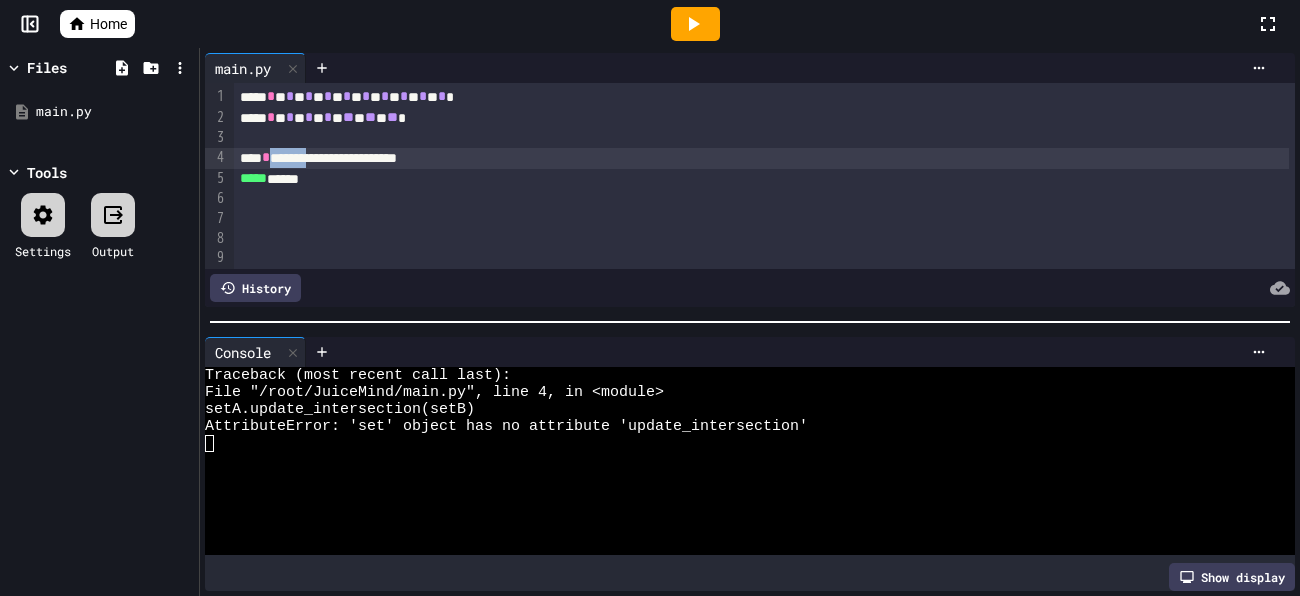 drag, startPoint x: 289, startPoint y: 158, endPoint x: 350, endPoint y: 163, distance: 61.204575 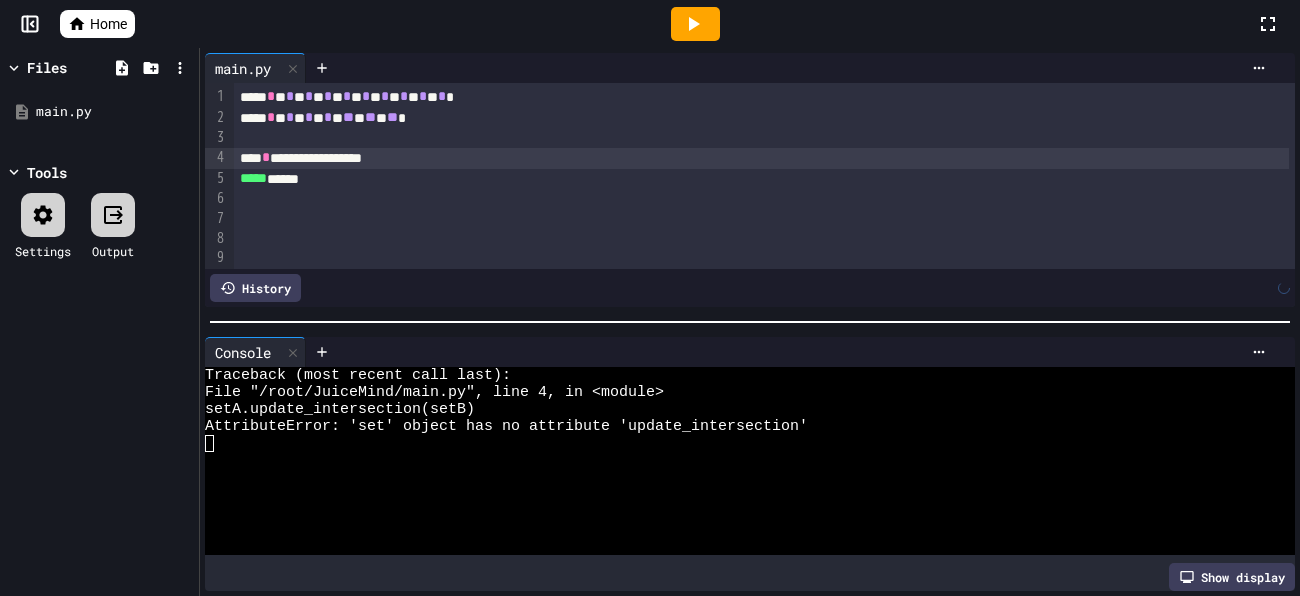 click on "**********" at bounding box center [761, 158] 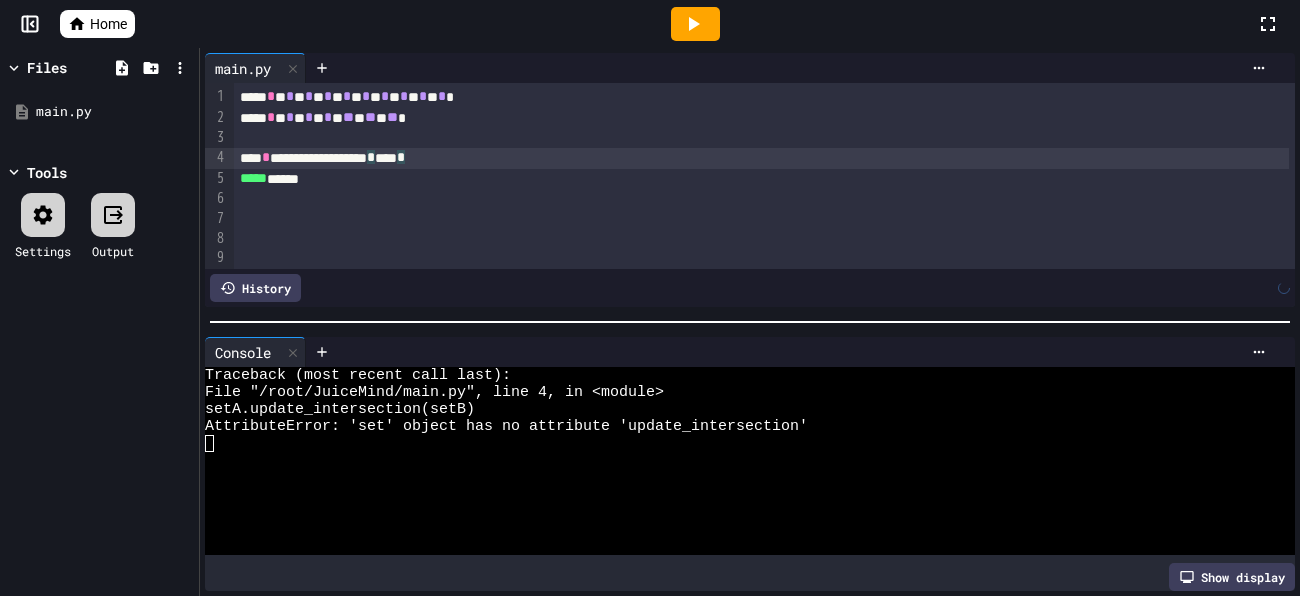 click at bounding box center [695, 24] 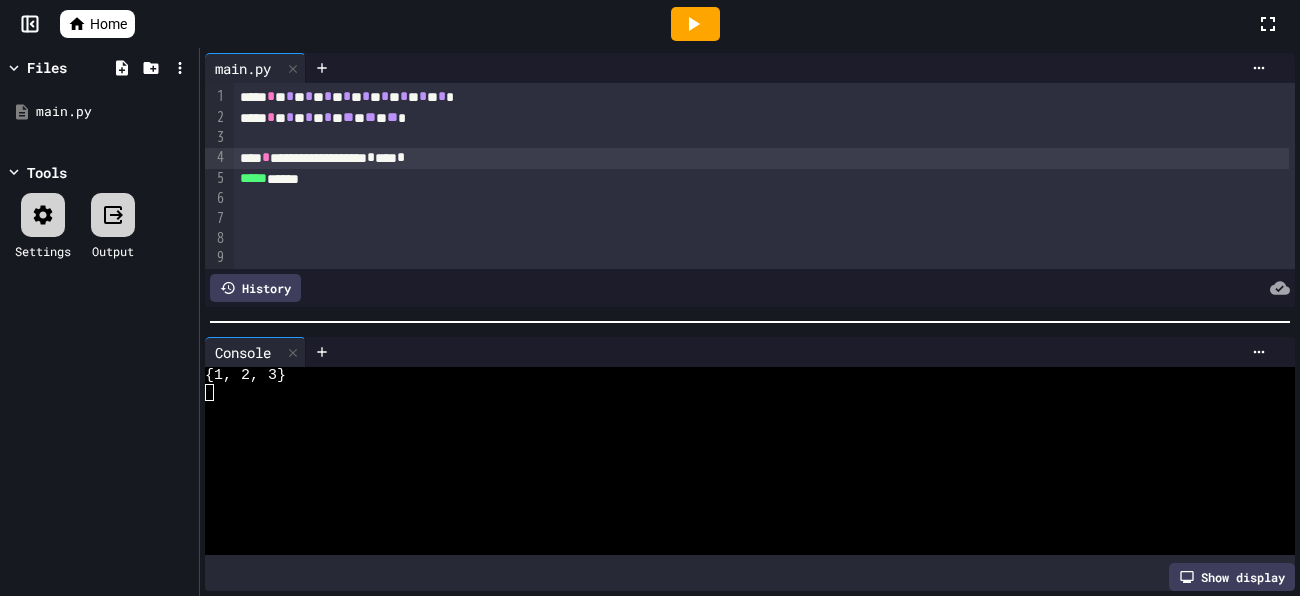click at bounding box center [764, 199] 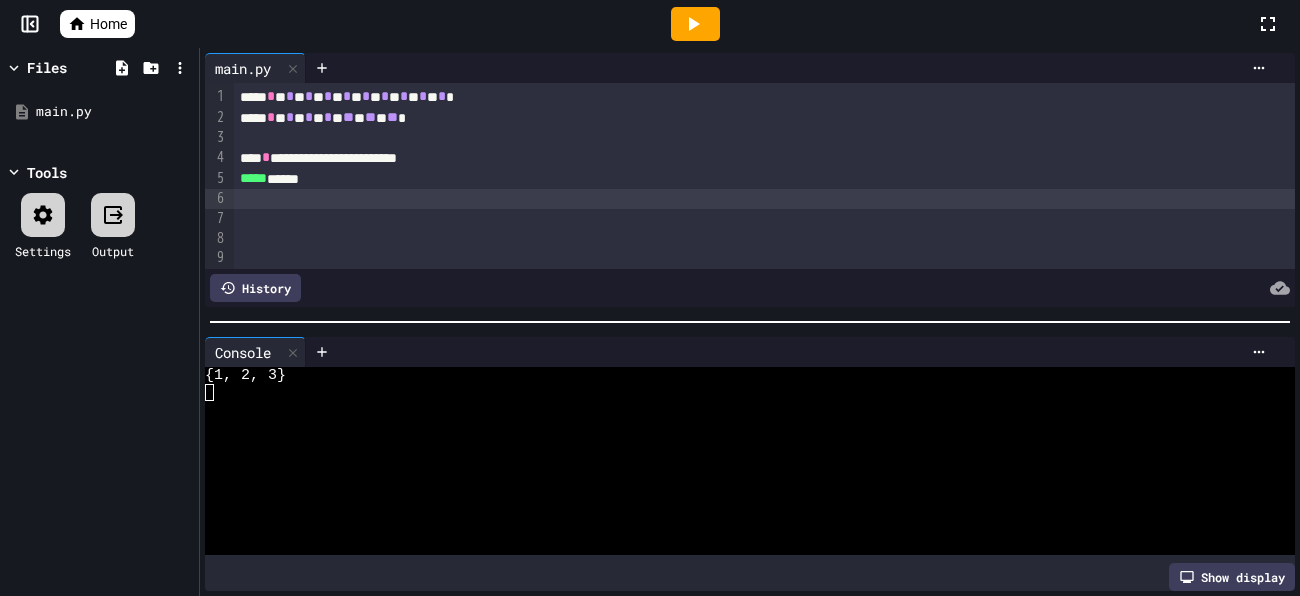 click on "***** ******" at bounding box center [761, 179] 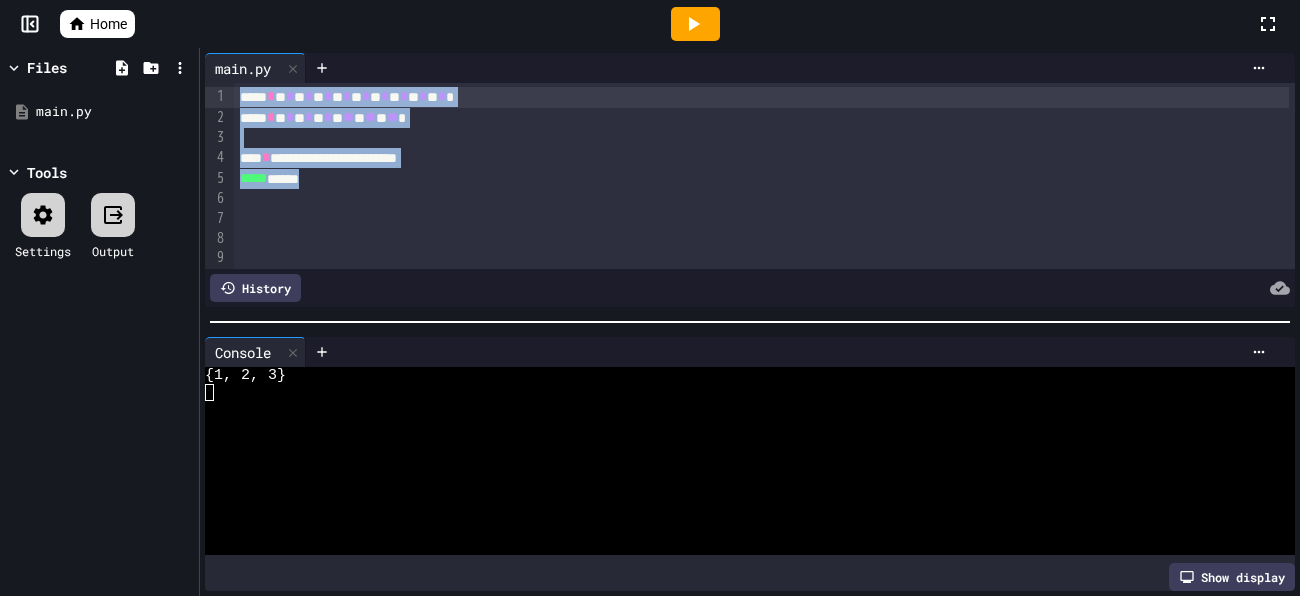 drag, startPoint x: 394, startPoint y: 179, endPoint x: 256, endPoint y: 67, distance: 177.73013 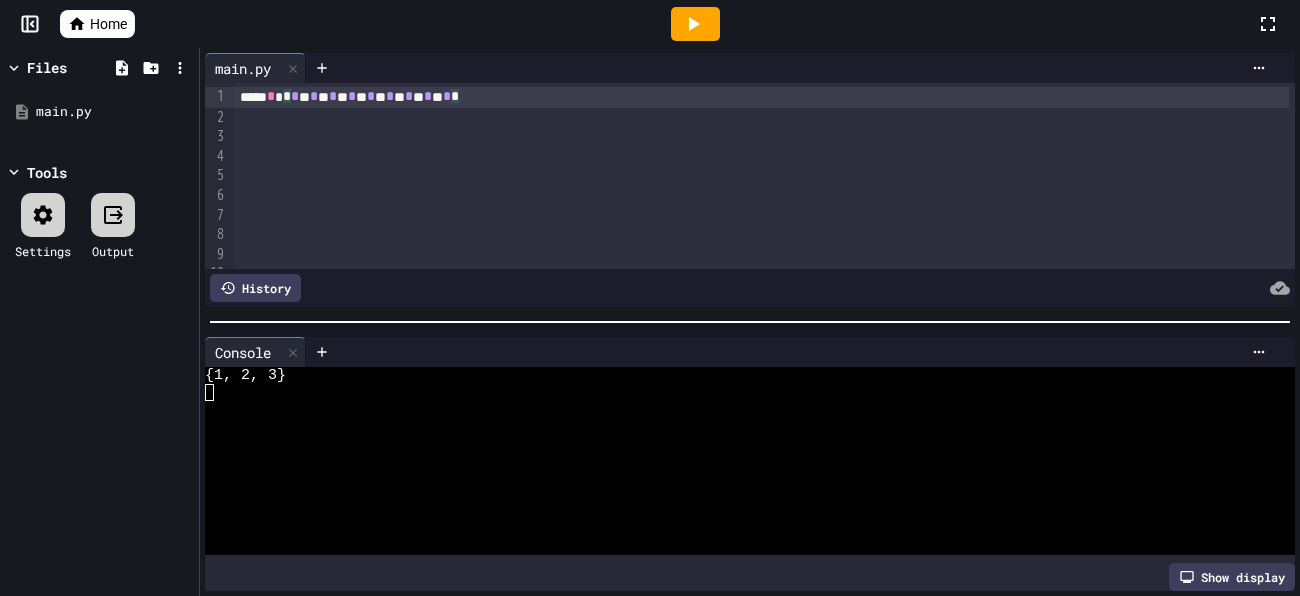 click on "**** *   * * * * * * * * * * * * * * * * * * *" at bounding box center [761, 97] 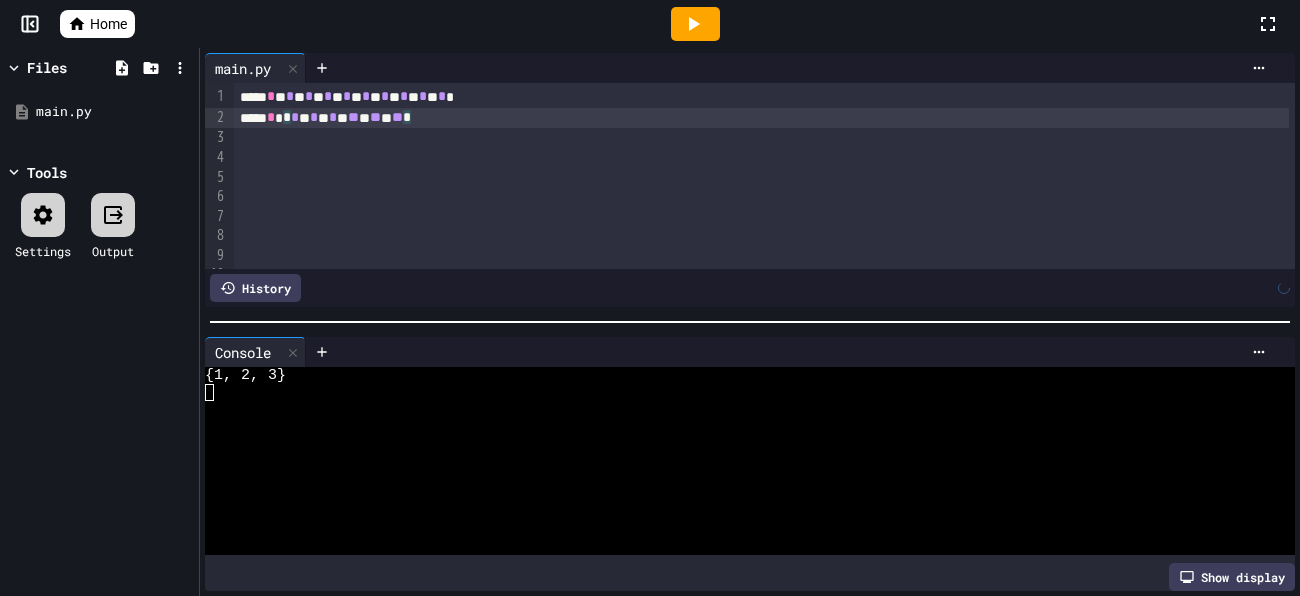click on "**** *   * * * * * * * ** * ** * ** *" at bounding box center (761, 118) 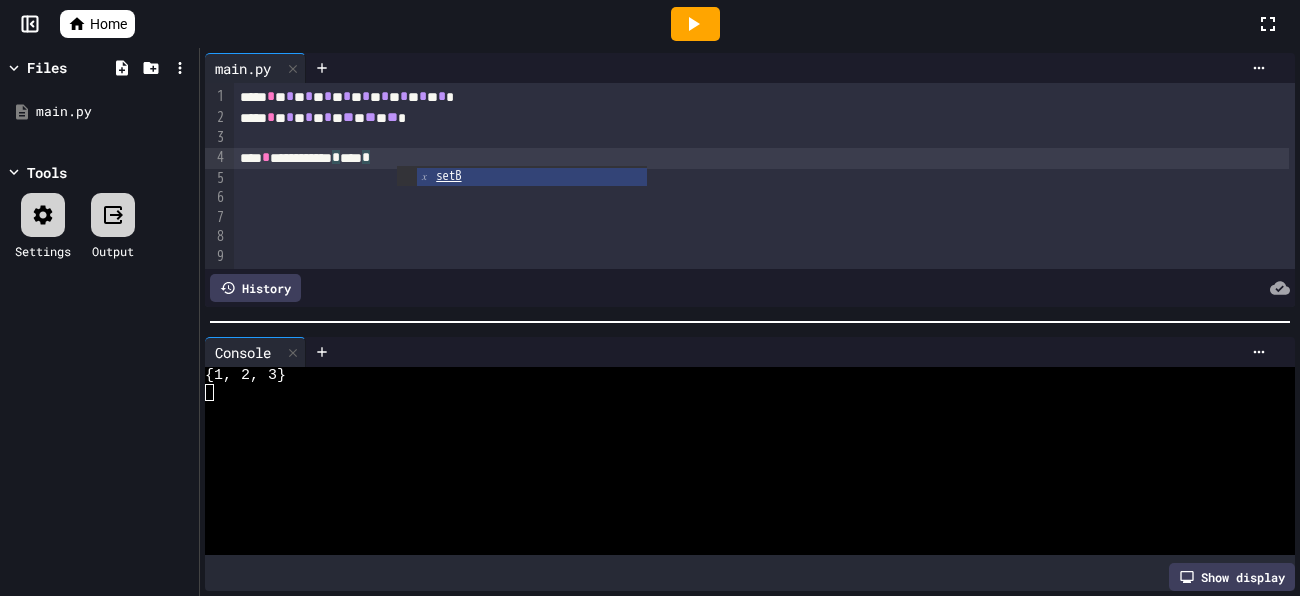 click on "**********" at bounding box center [761, 158] 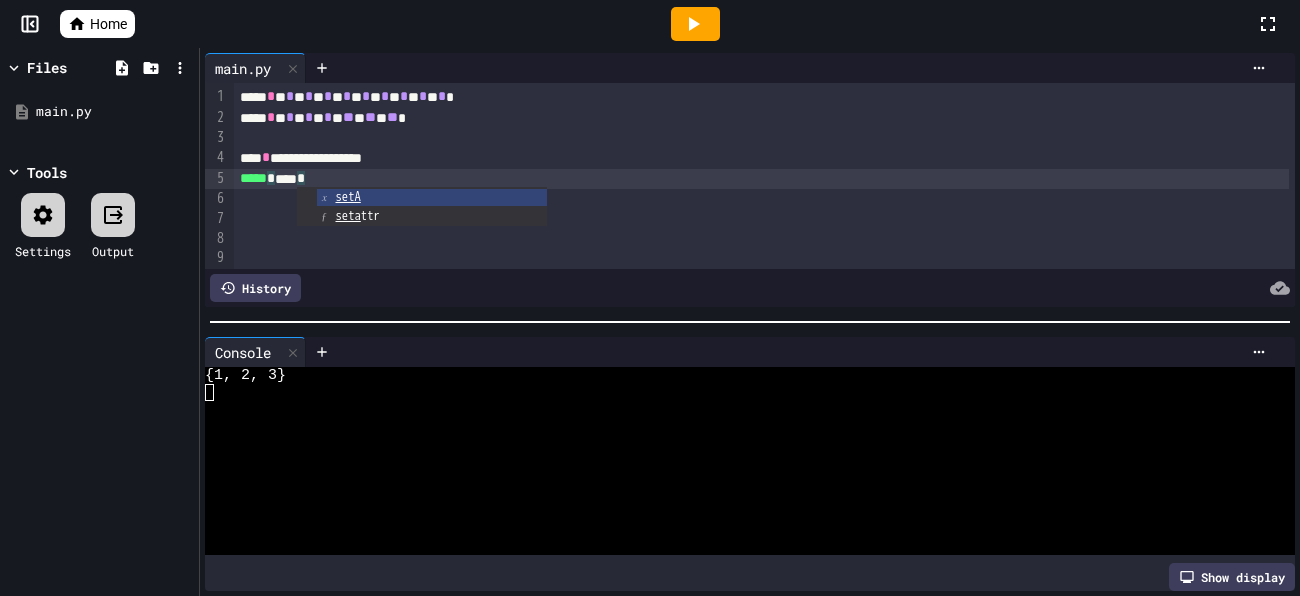 click at bounding box center (695, 24) 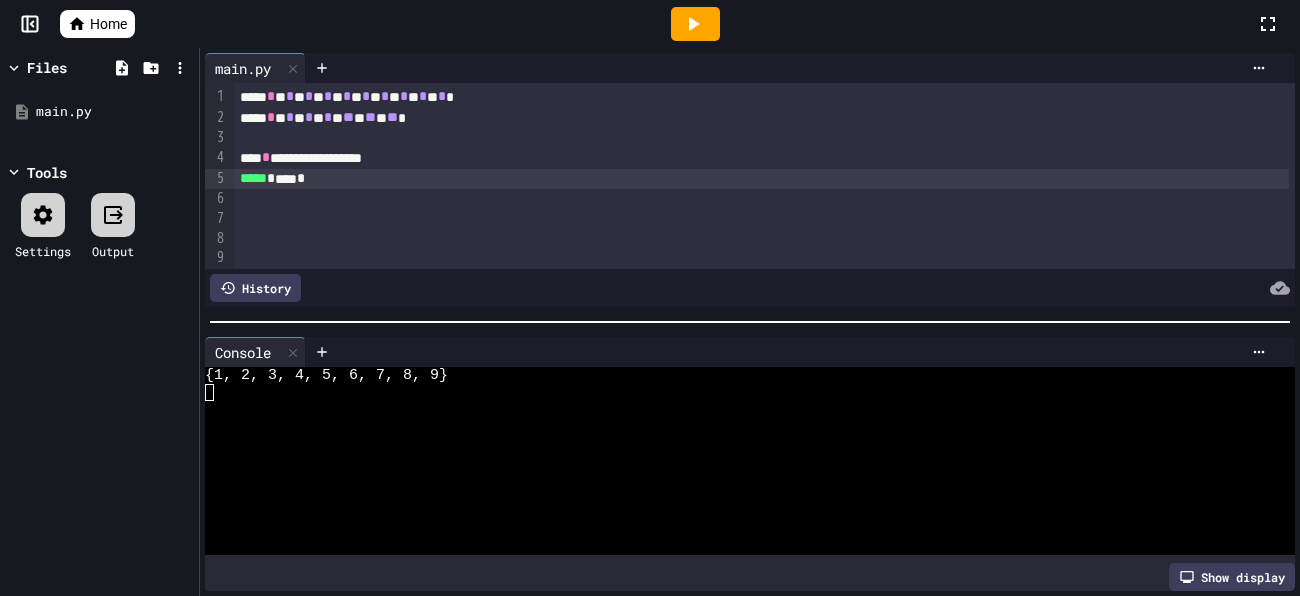 click on "**********" at bounding box center (761, 158) 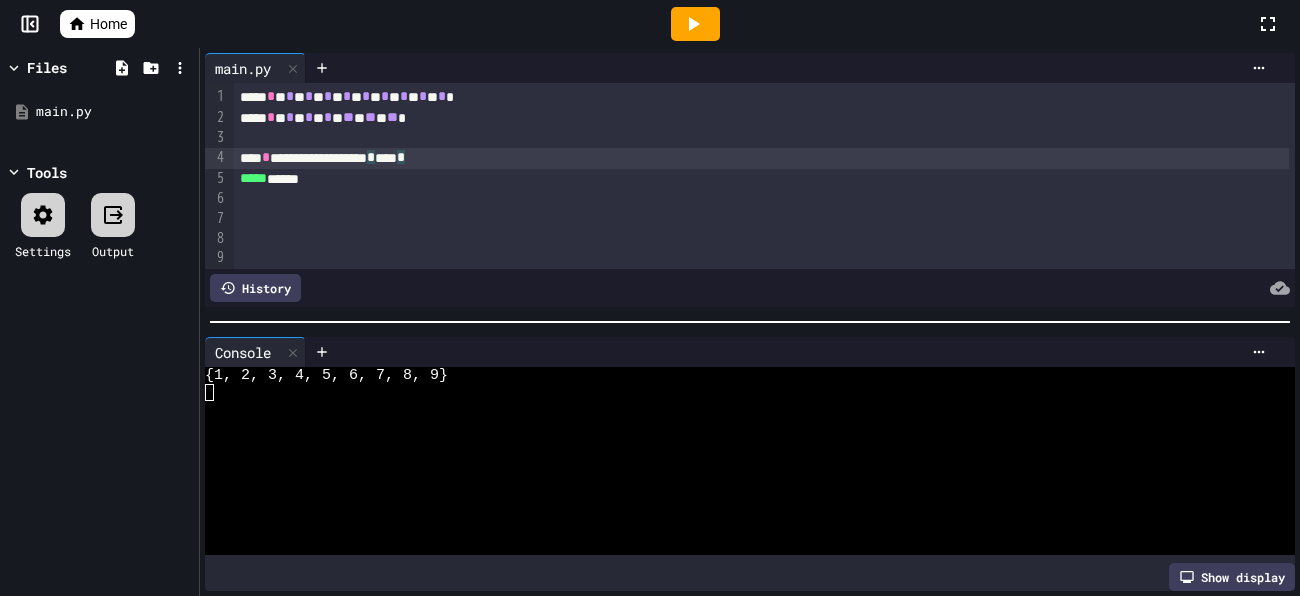 click 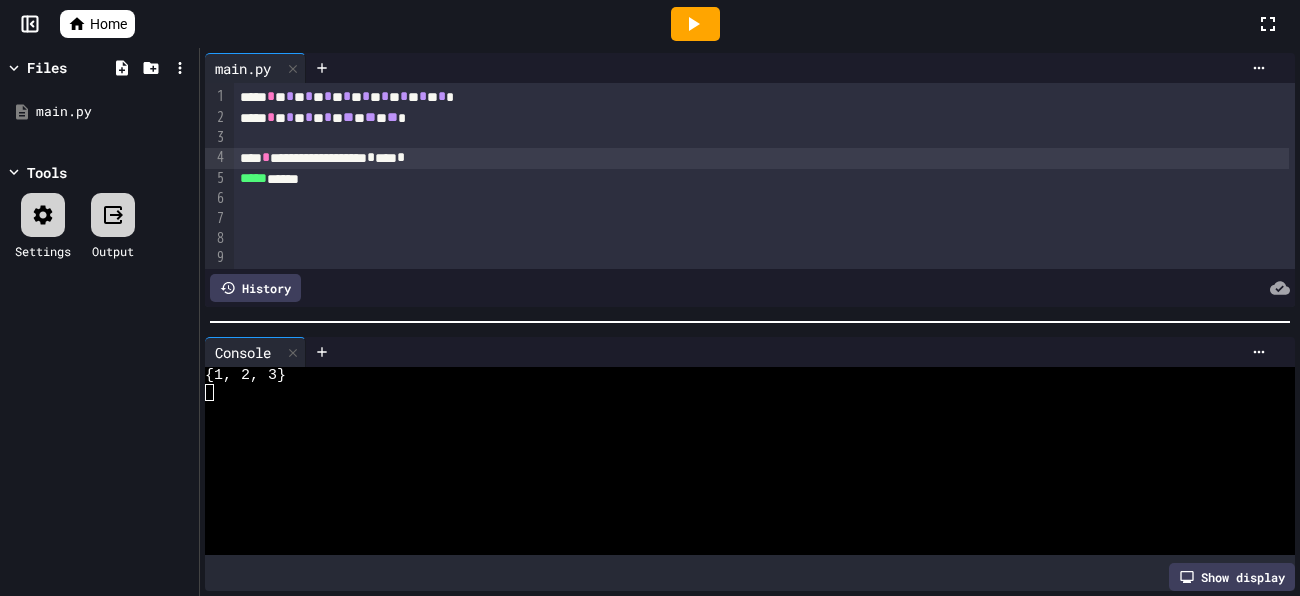 click on "*" at bounding box center (371, 157) 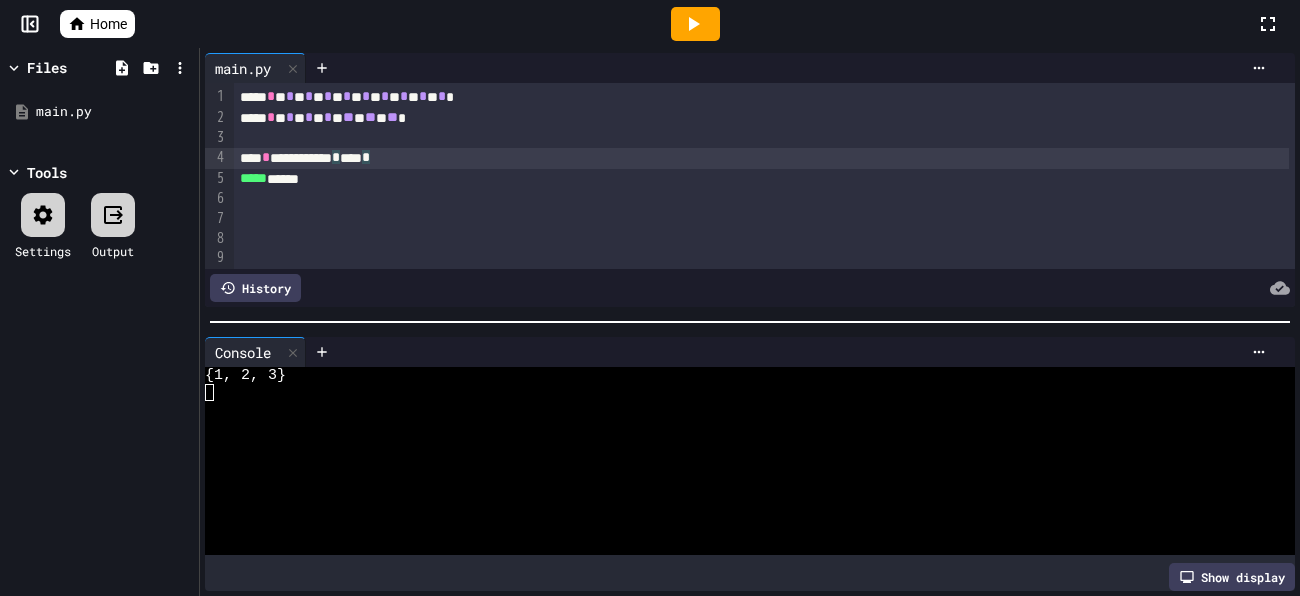 click on "**********" at bounding box center (761, 158) 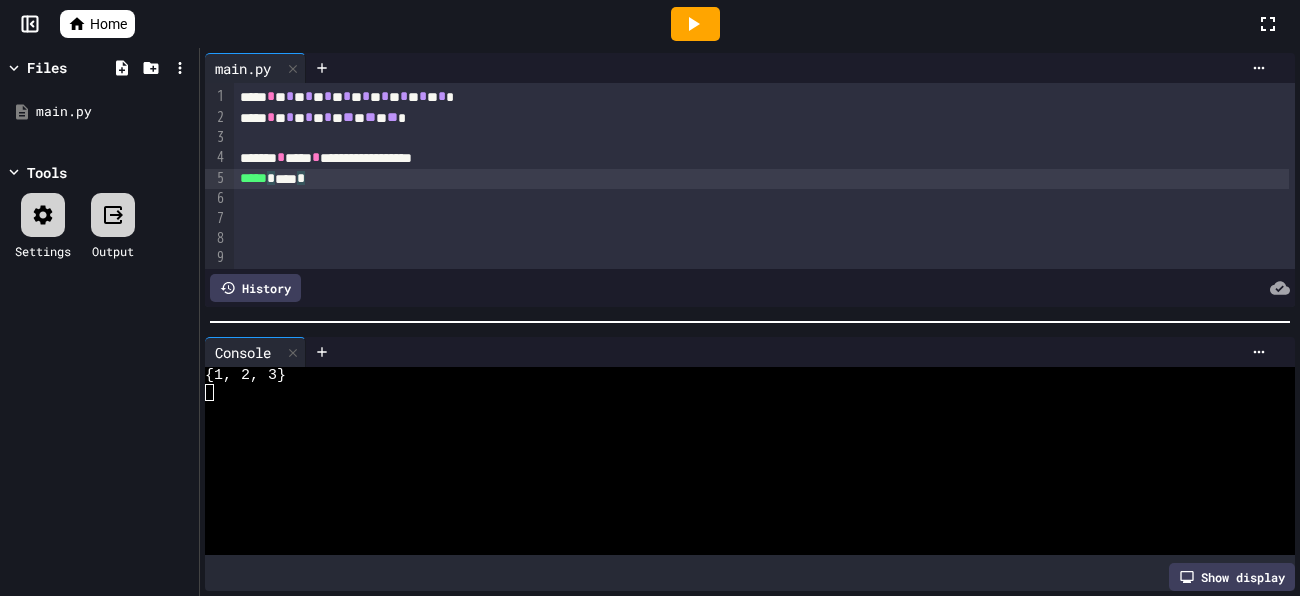 click on "***** * **** *" at bounding box center [761, 179] 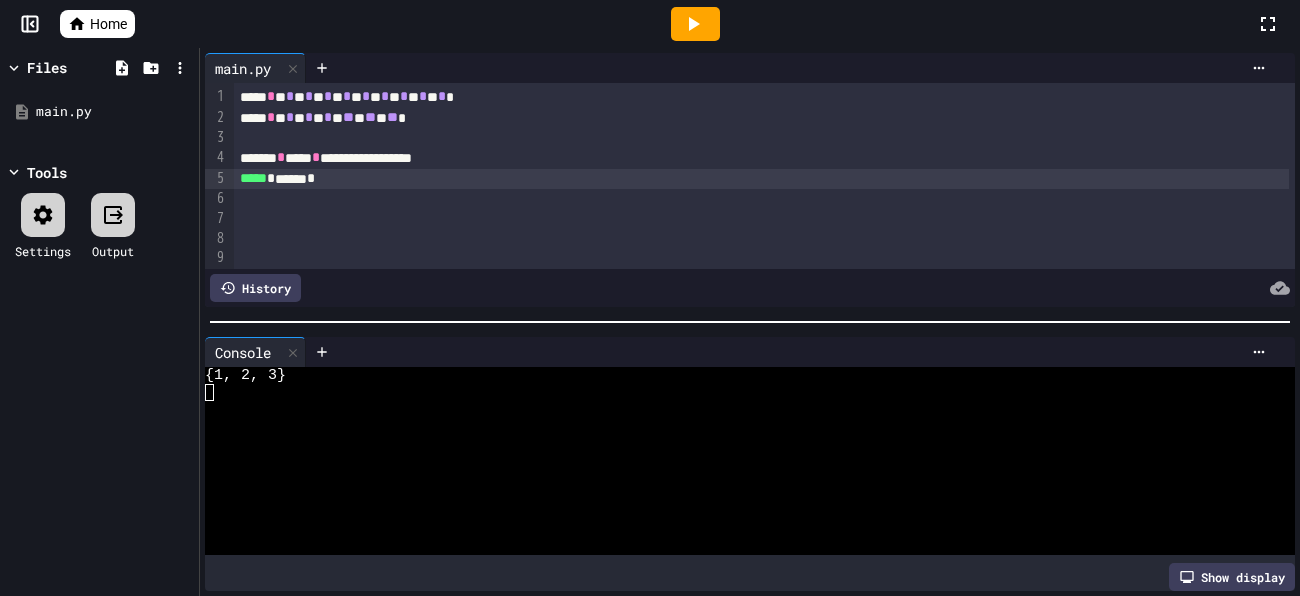click 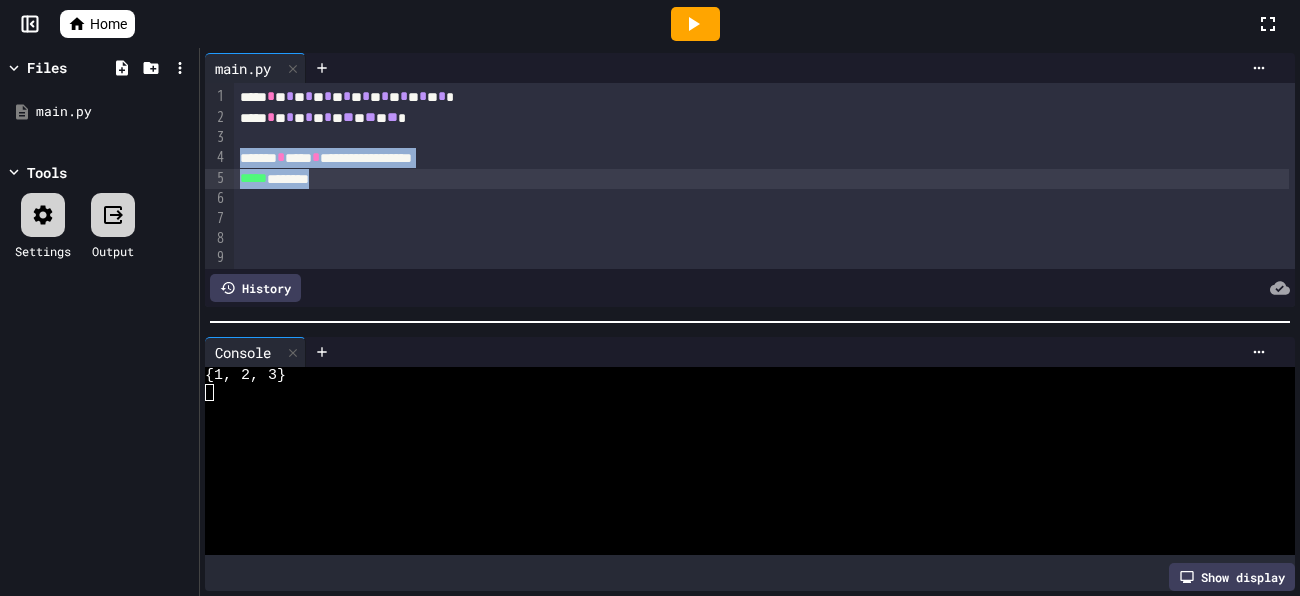 drag, startPoint x: 244, startPoint y: 158, endPoint x: 417, endPoint y: 184, distance: 174.94284 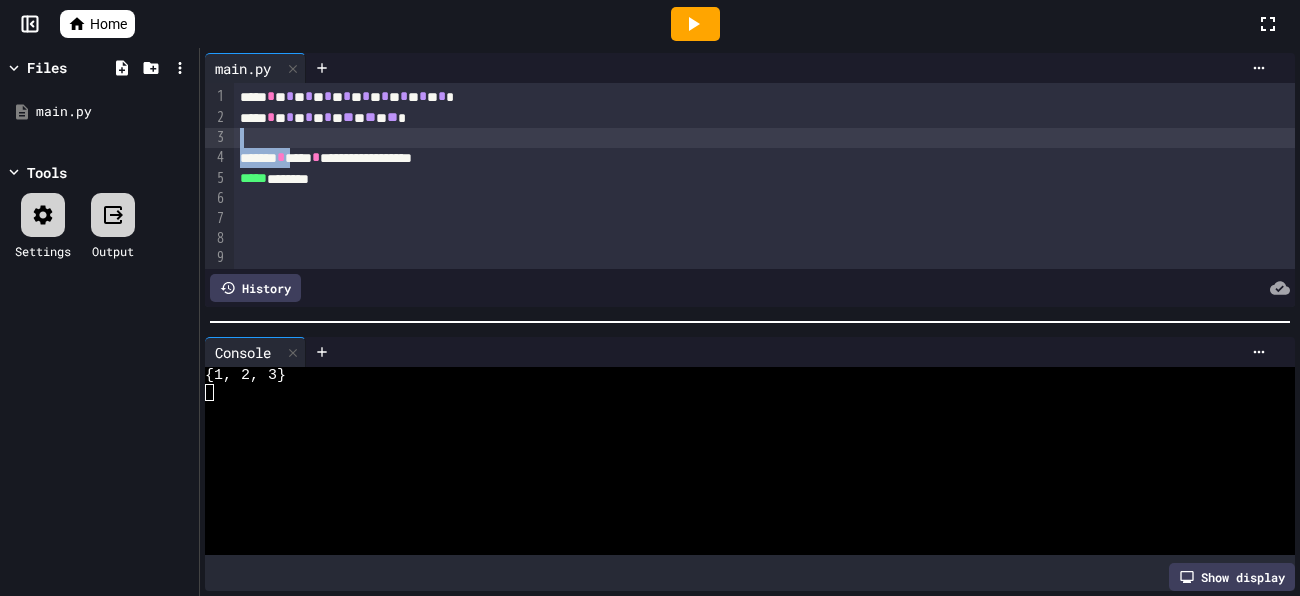drag, startPoint x: 322, startPoint y: 157, endPoint x: 221, endPoint y: 146, distance: 101.597244 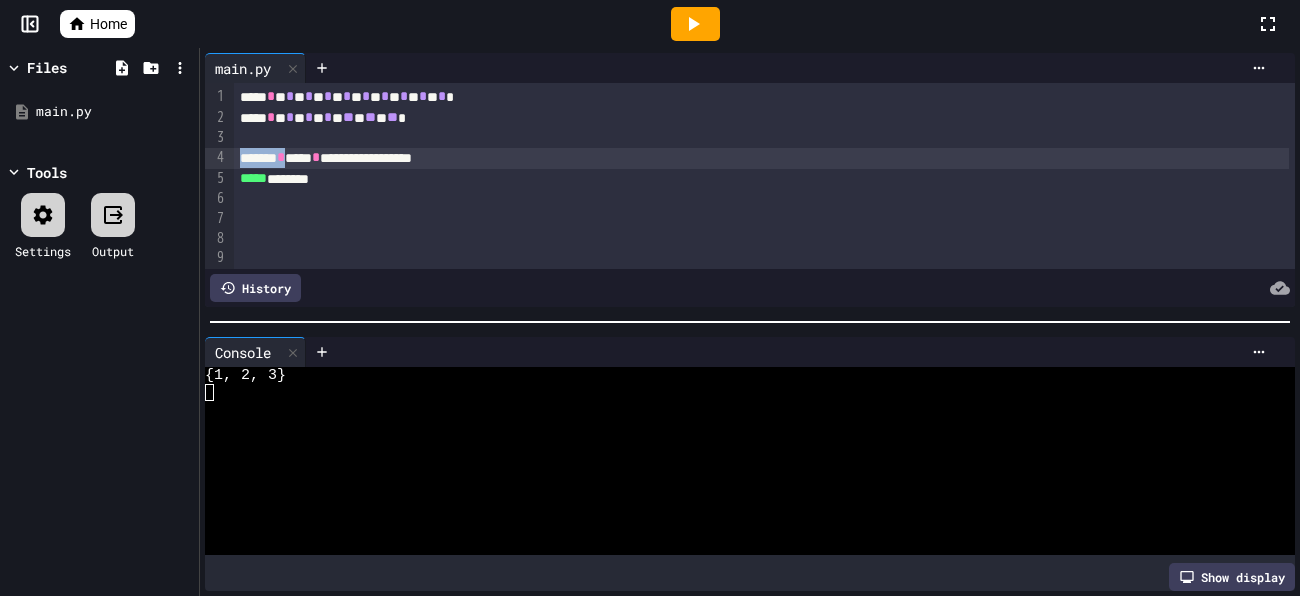 drag, startPoint x: 313, startPoint y: 158, endPoint x: 216, endPoint y: 162, distance: 97.082436 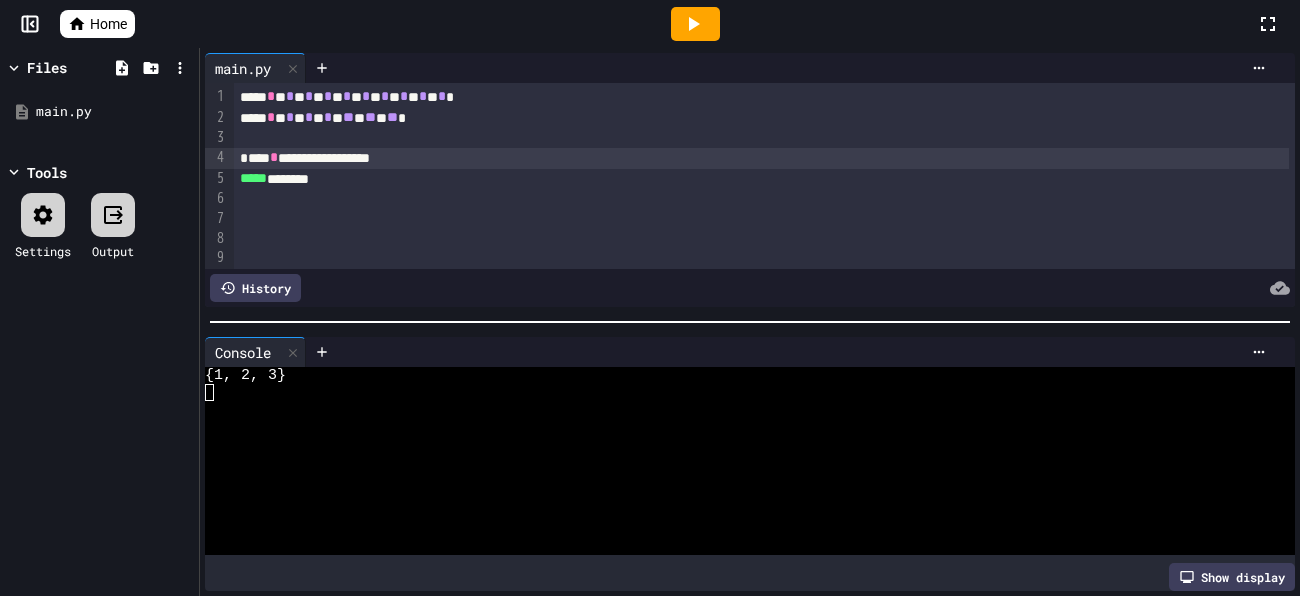 click on "**********" at bounding box center (761, 158) 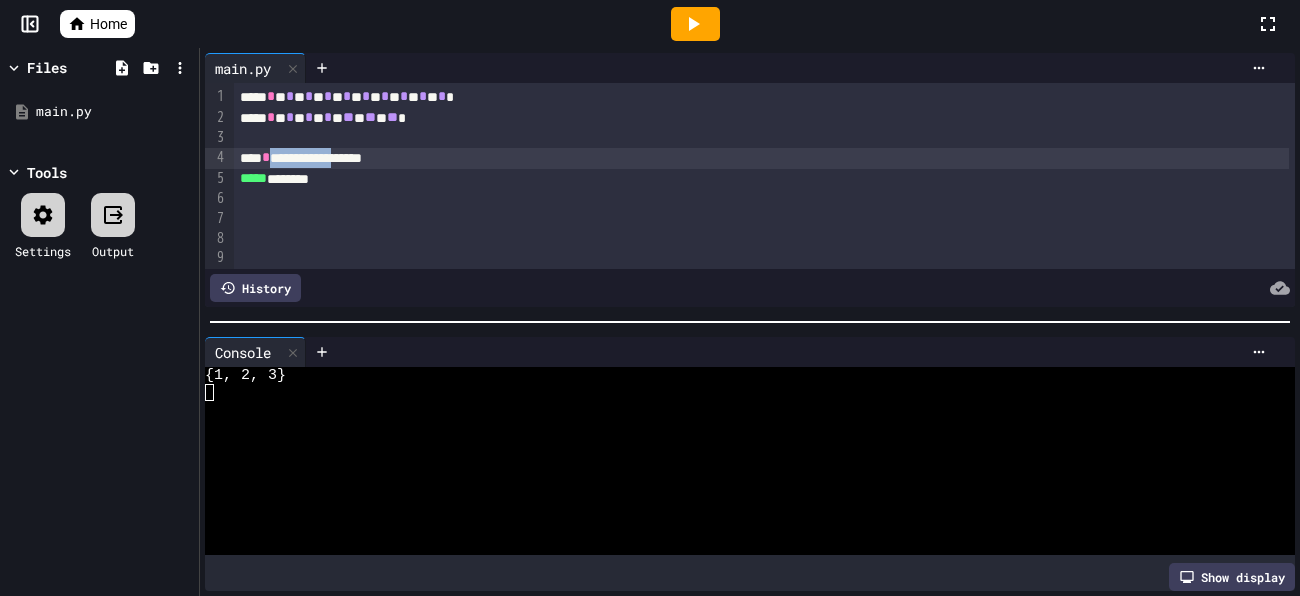 drag, startPoint x: 388, startPoint y: 158, endPoint x: 291, endPoint y: 159, distance: 97.00516 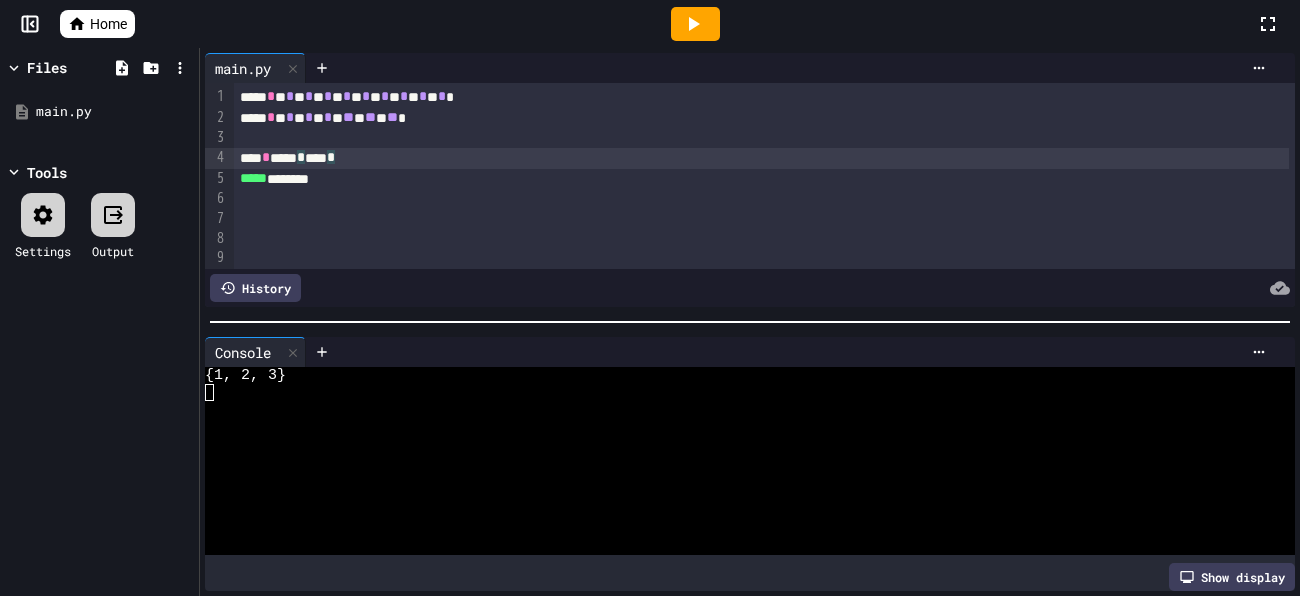 click on "***** ********" at bounding box center [761, 179] 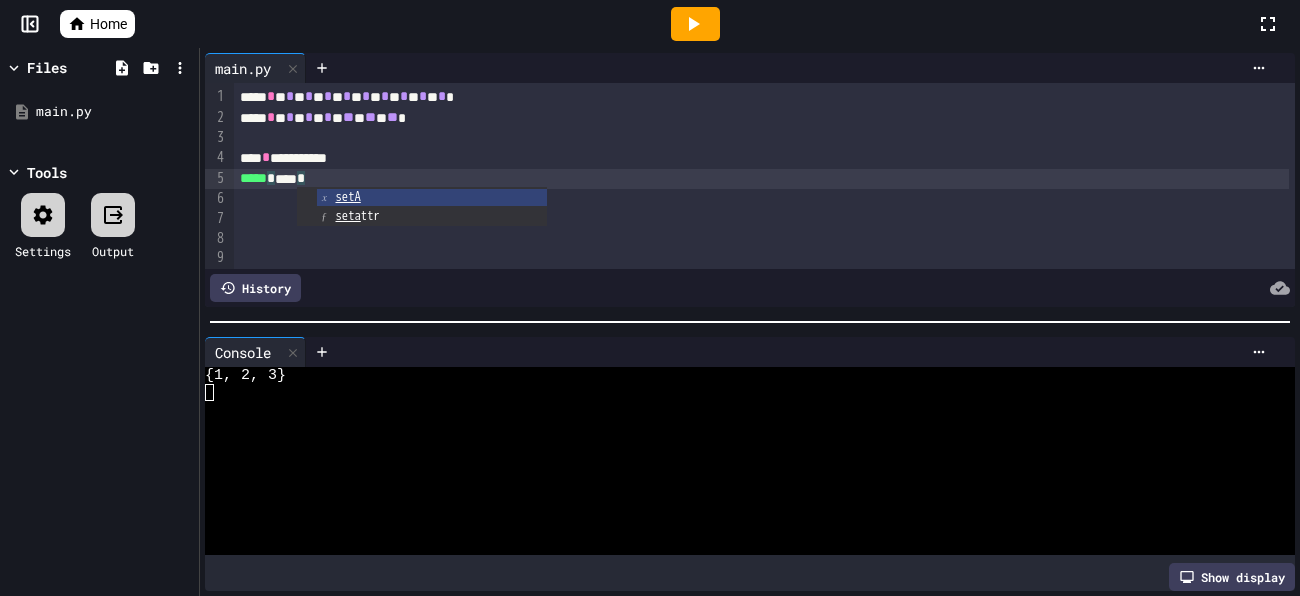 click at bounding box center [695, 24] 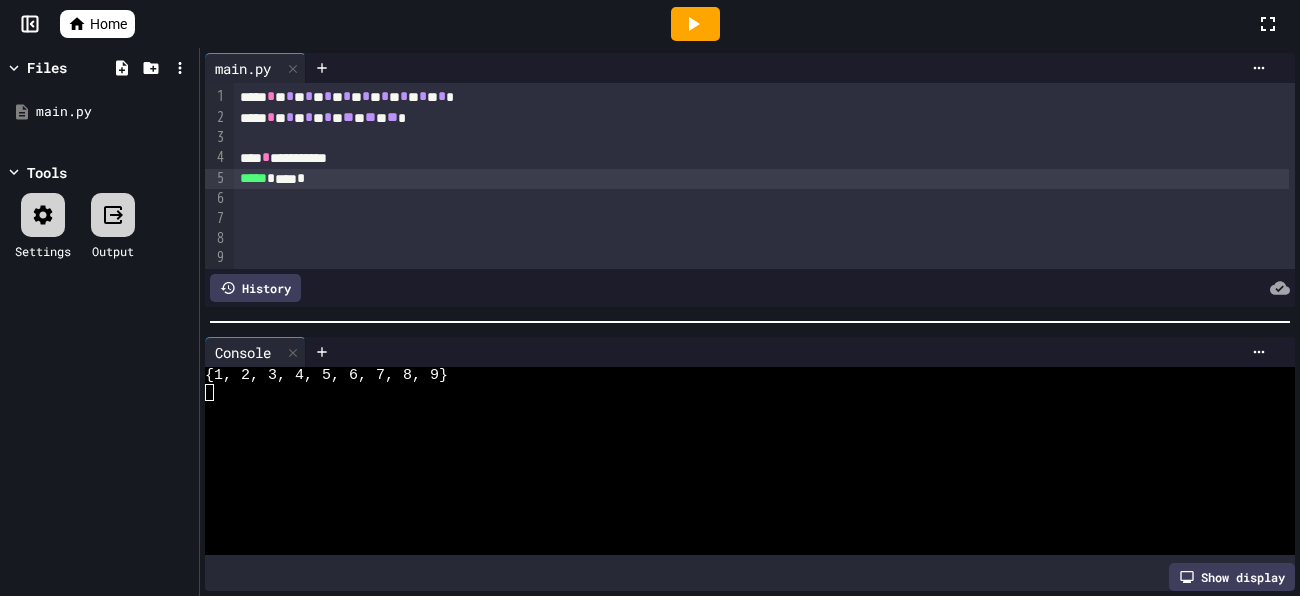 click on "**********" at bounding box center (761, 158) 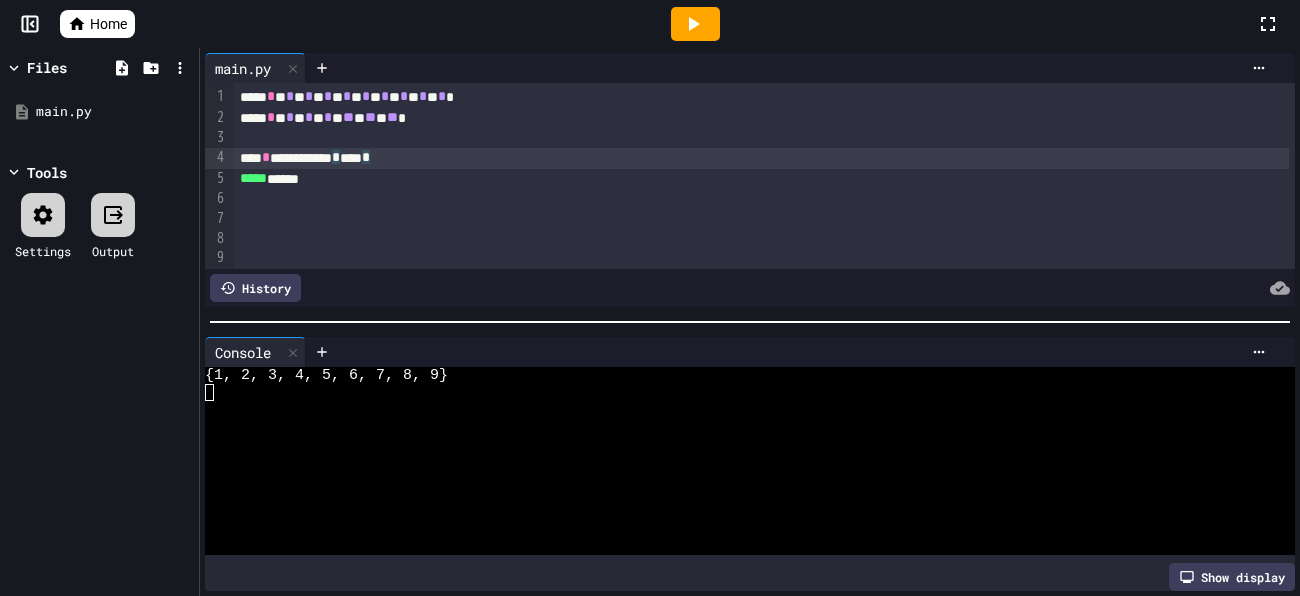 click 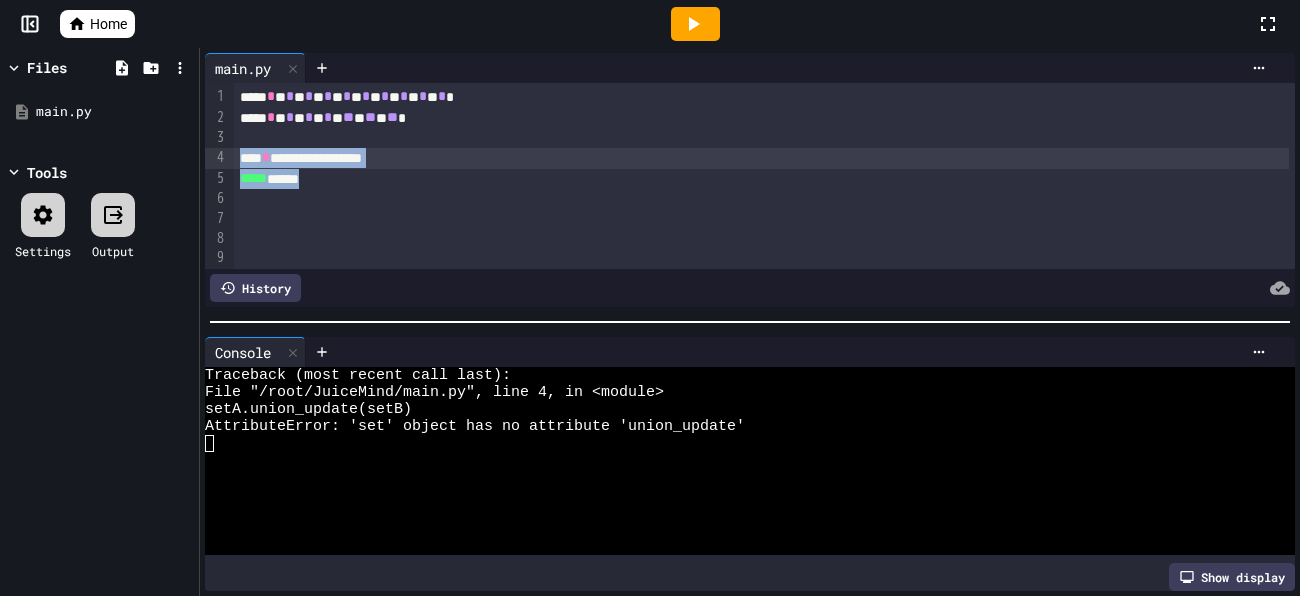 drag, startPoint x: 406, startPoint y: 179, endPoint x: 245, endPoint y: 155, distance: 162.77899 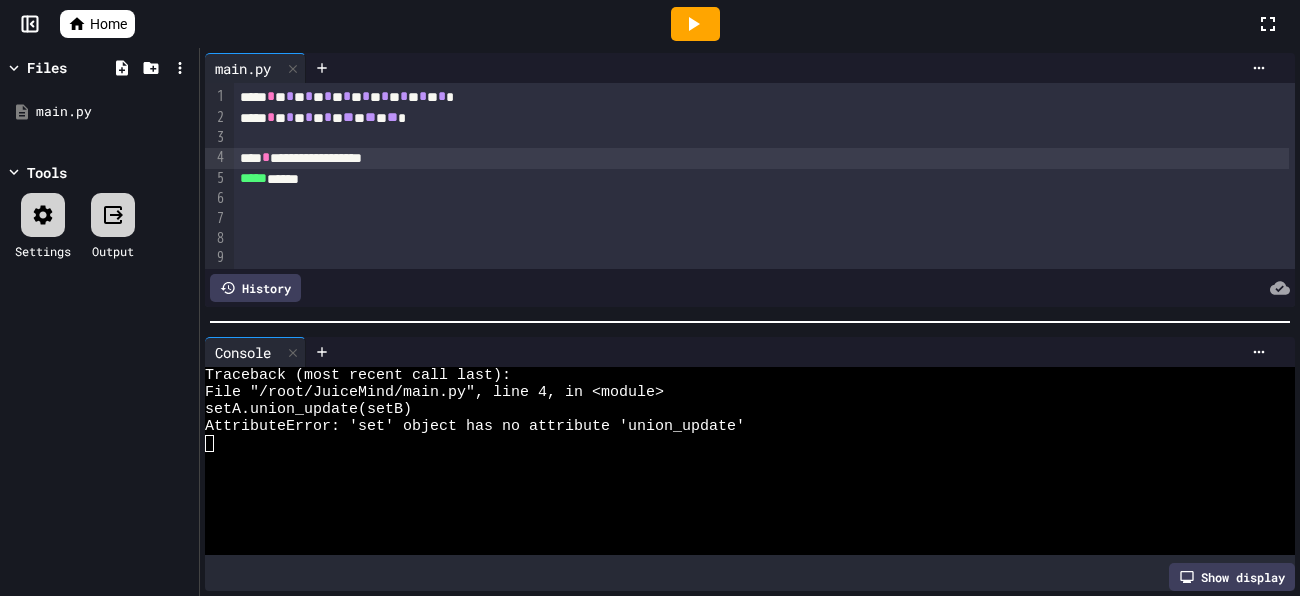 click on "***** ******" at bounding box center [761, 179] 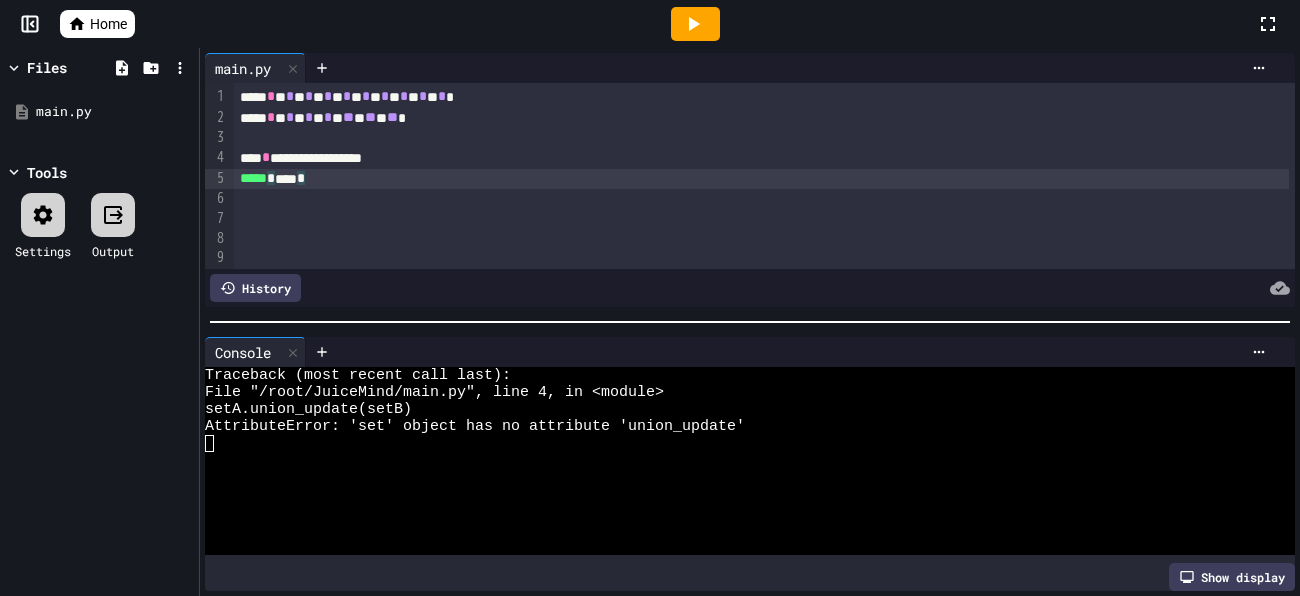 click on "**********" at bounding box center (761, 158) 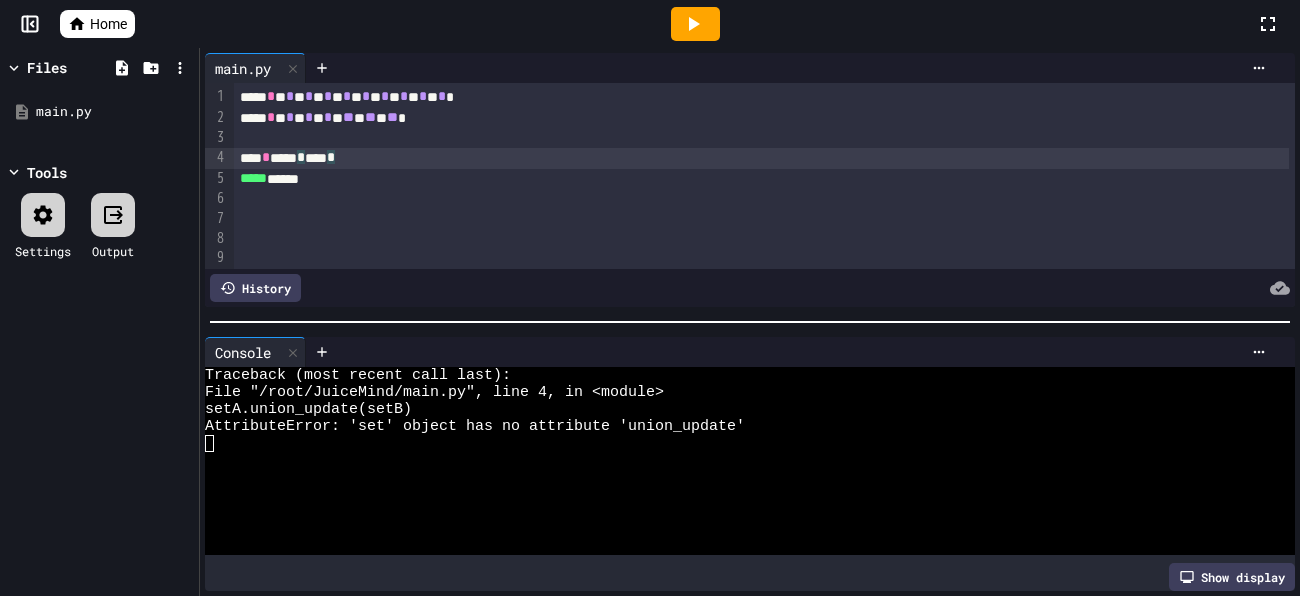 click on "**** * ***** * **** *" at bounding box center [761, 158] 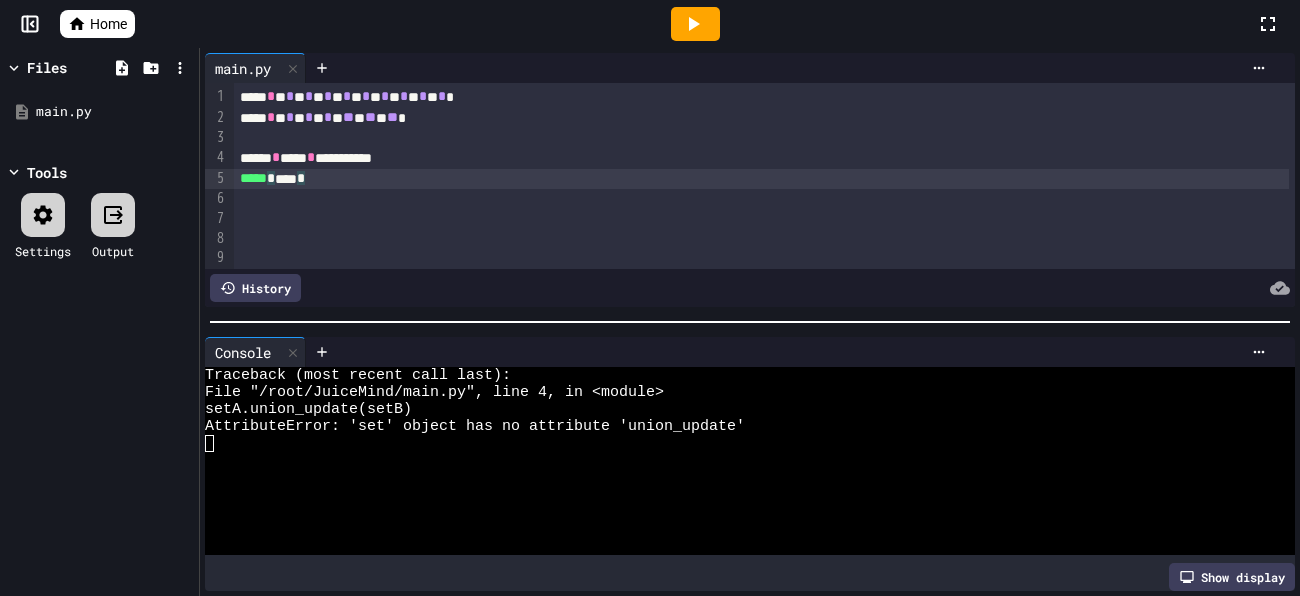 click on "***** * **** *" at bounding box center [761, 179] 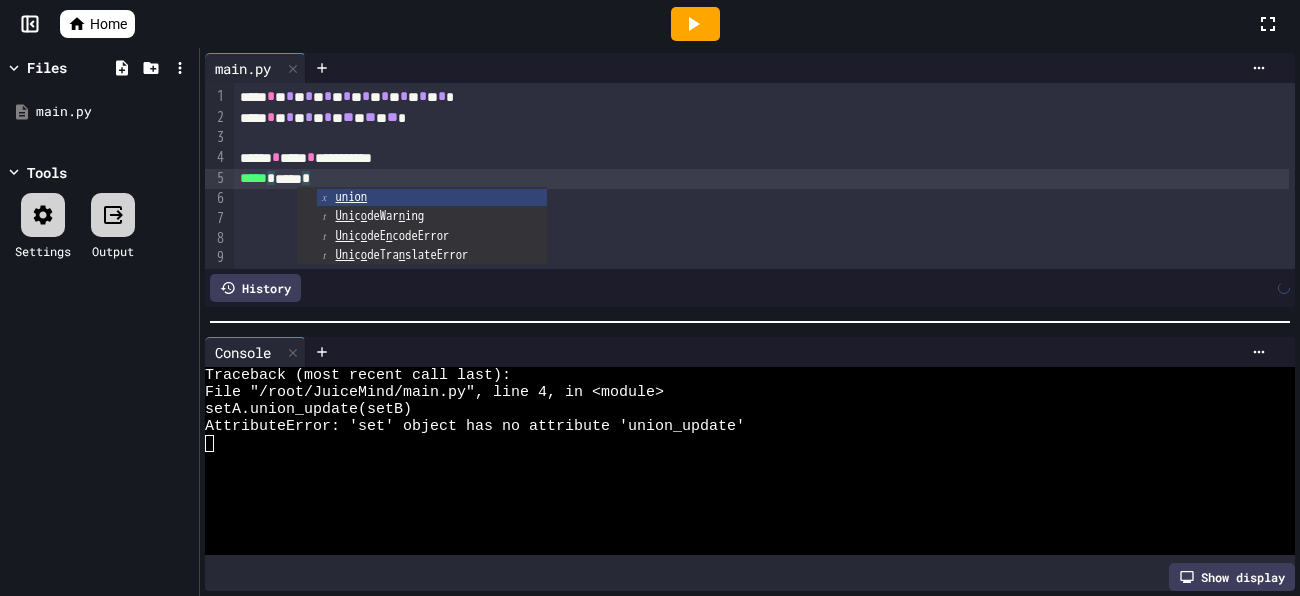 click 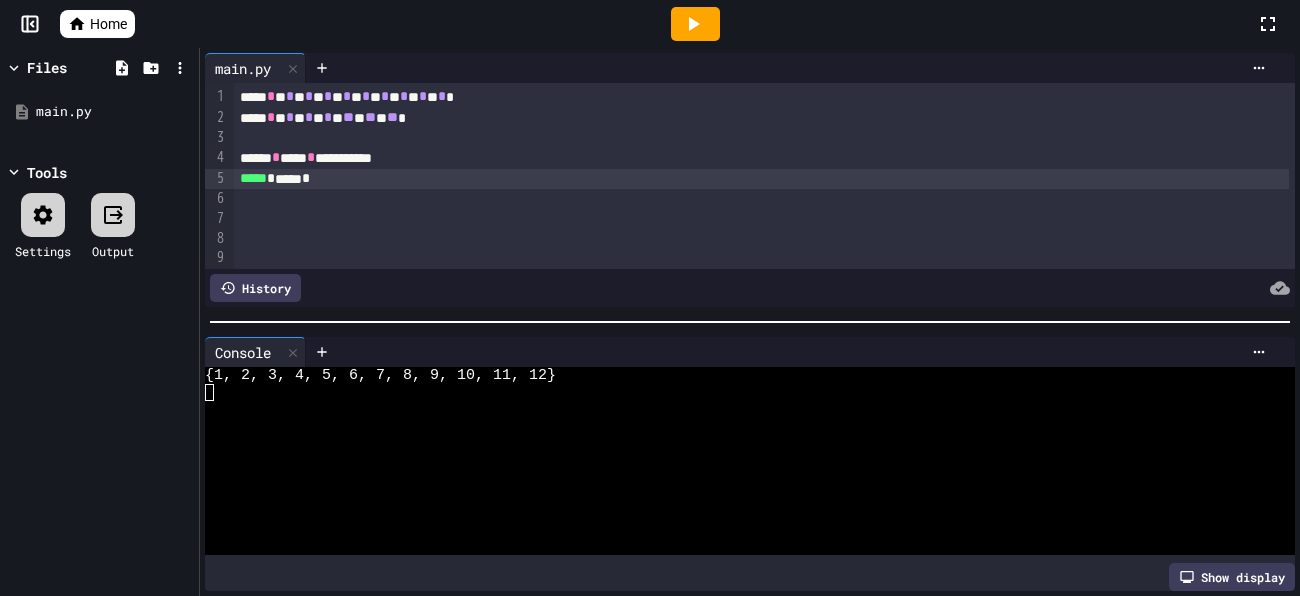 click 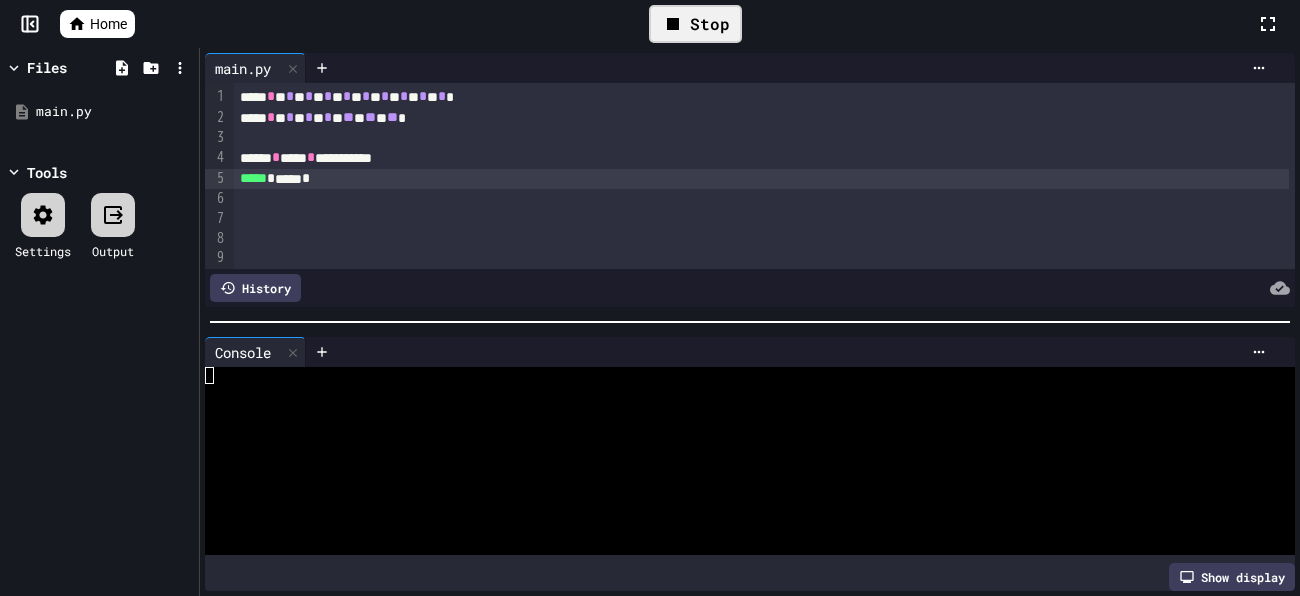 click on "Stop" at bounding box center [695, 24] 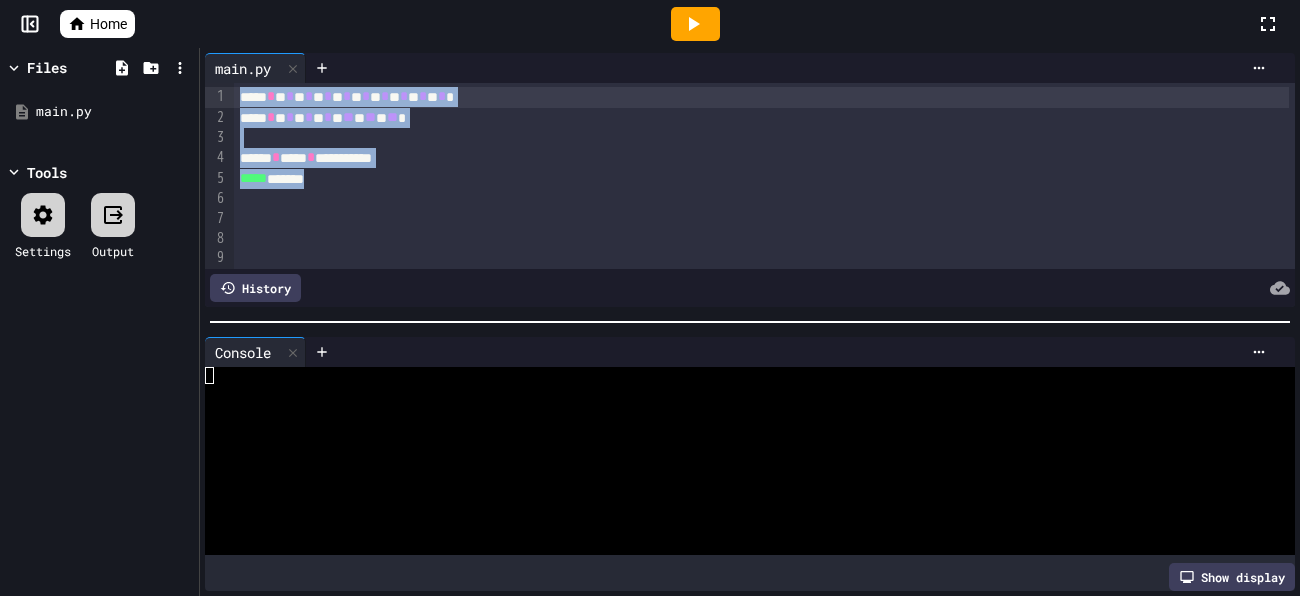 drag, startPoint x: 382, startPoint y: 183, endPoint x: 234, endPoint y: 83, distance: 178.61691 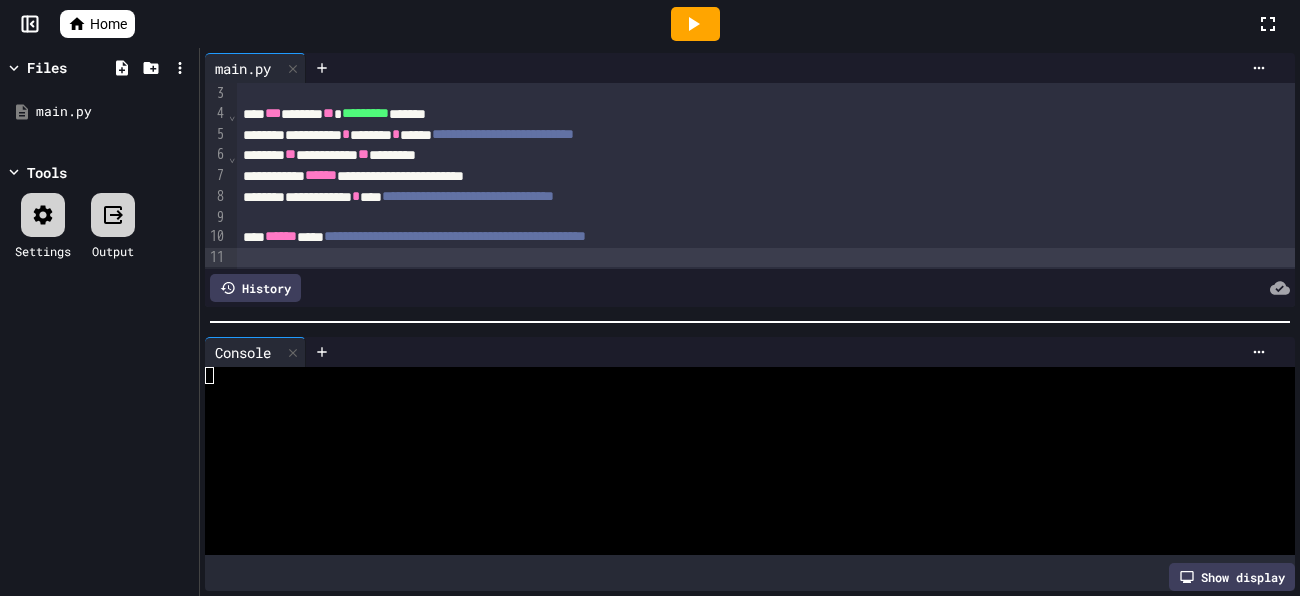 scroll, scrollTop: 0, scrollLeft: 0, axis: both 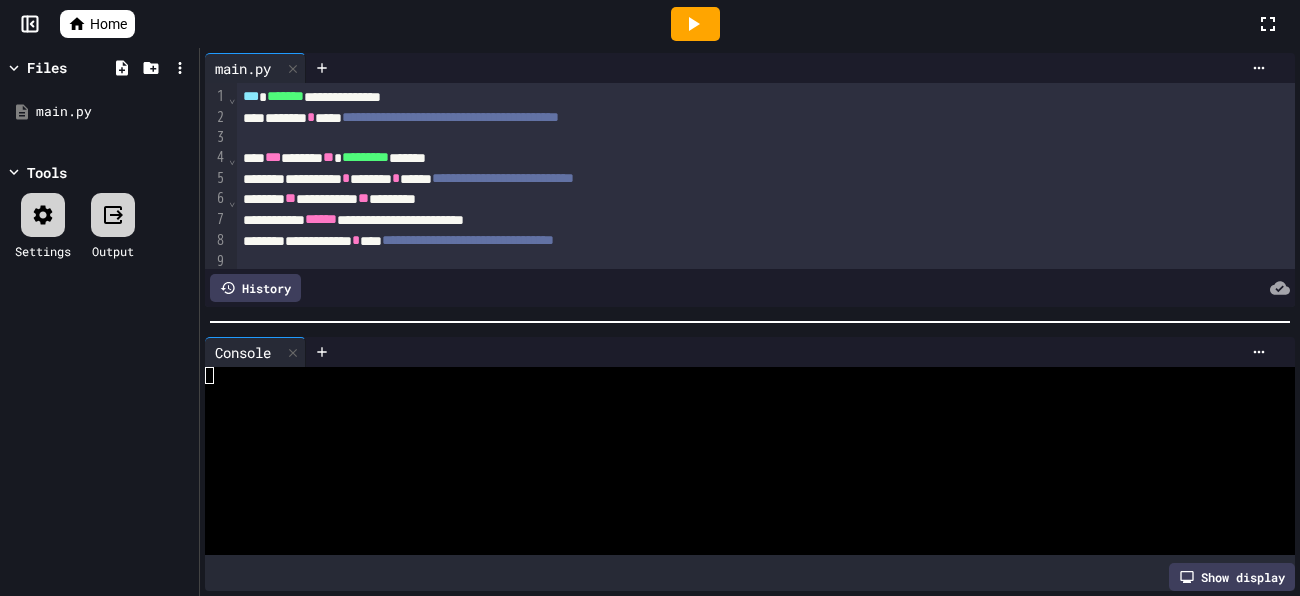 click 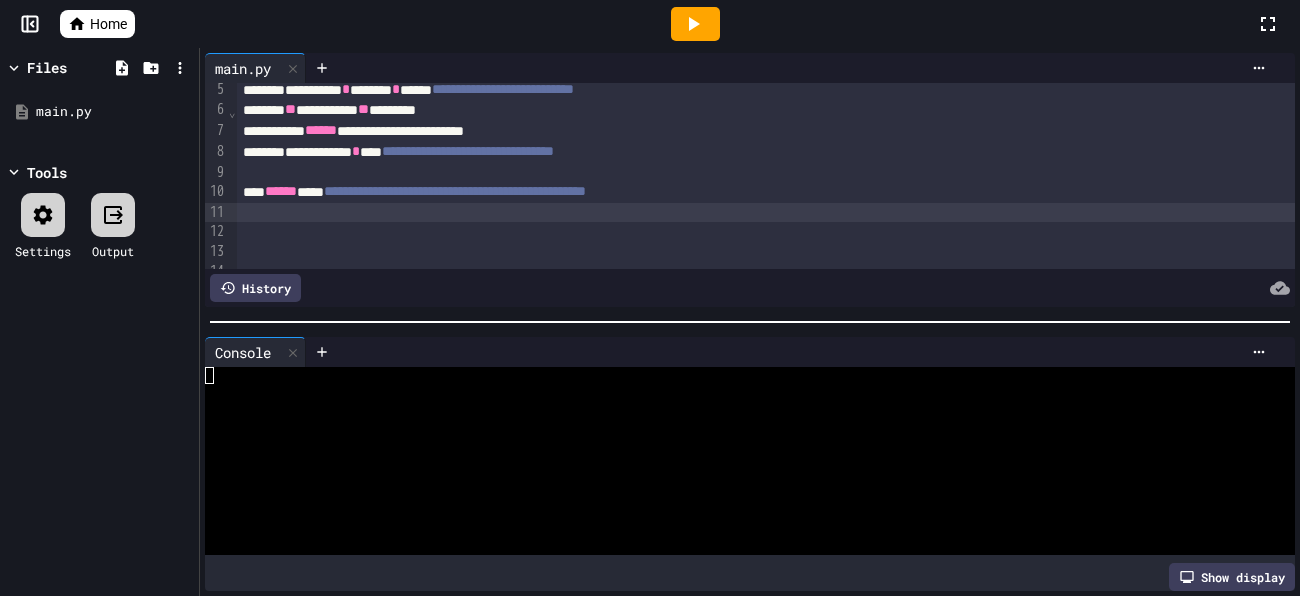 scroll, scrollTop: 86, scrollLeft: 0, axis: vertical 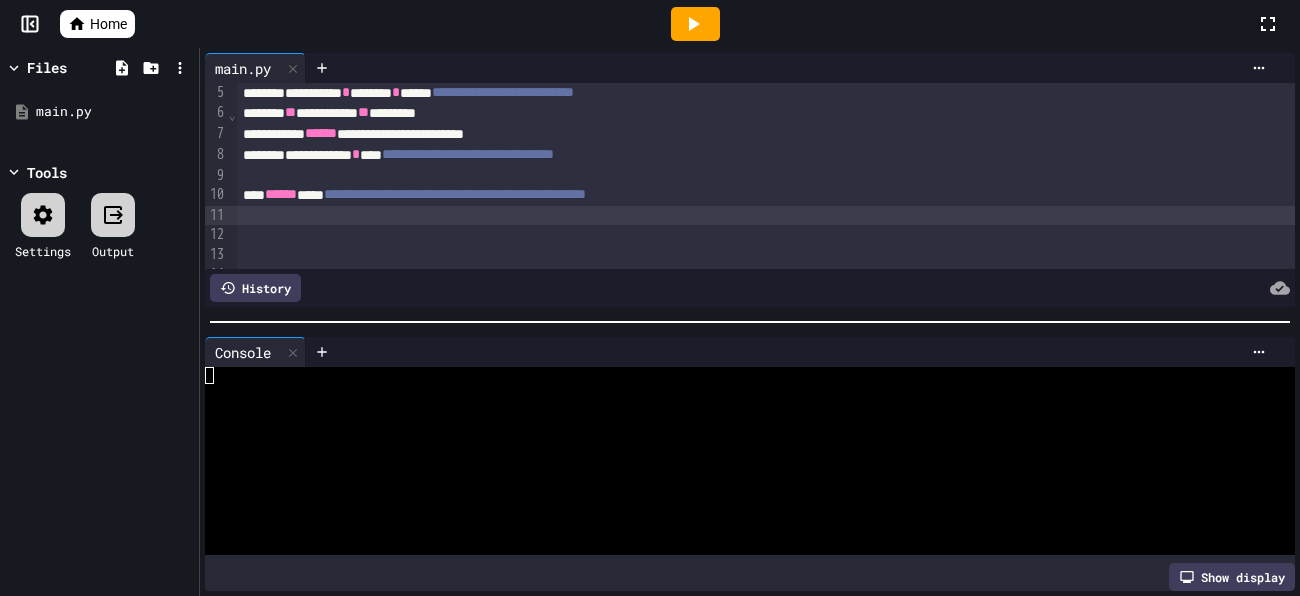 click 